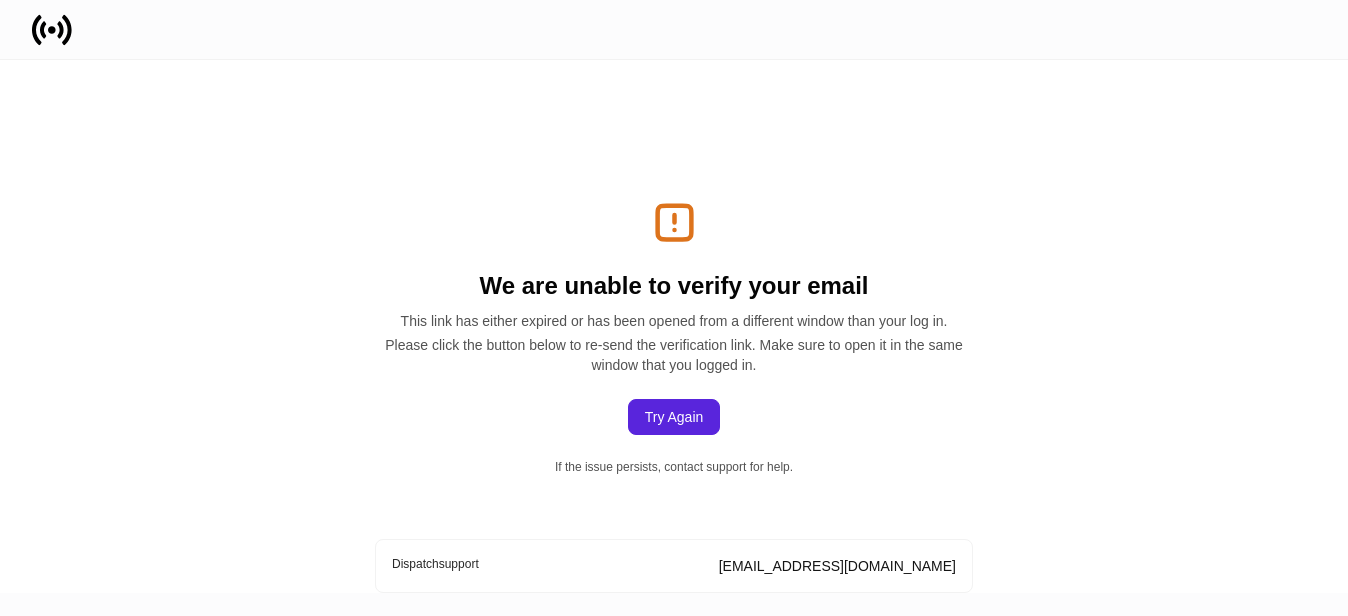 scroll, scrollTop: 0, scrollLeft: 0, axis: both 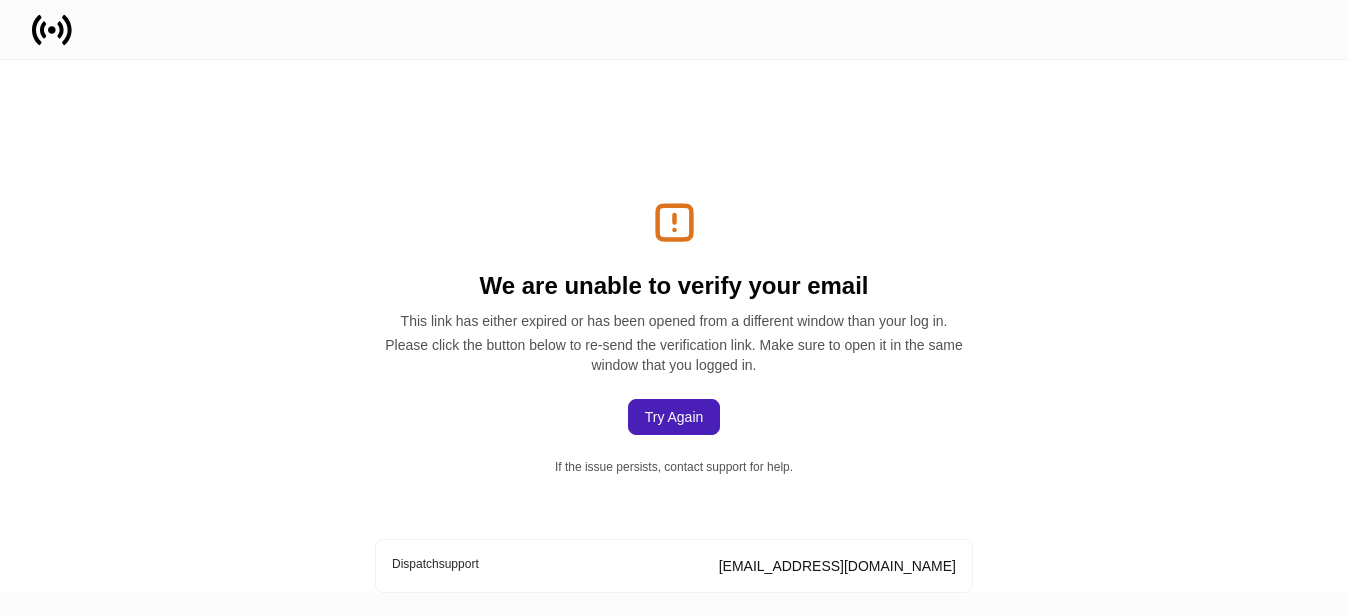 click on "Try Again" at bounding box center (674, 417) 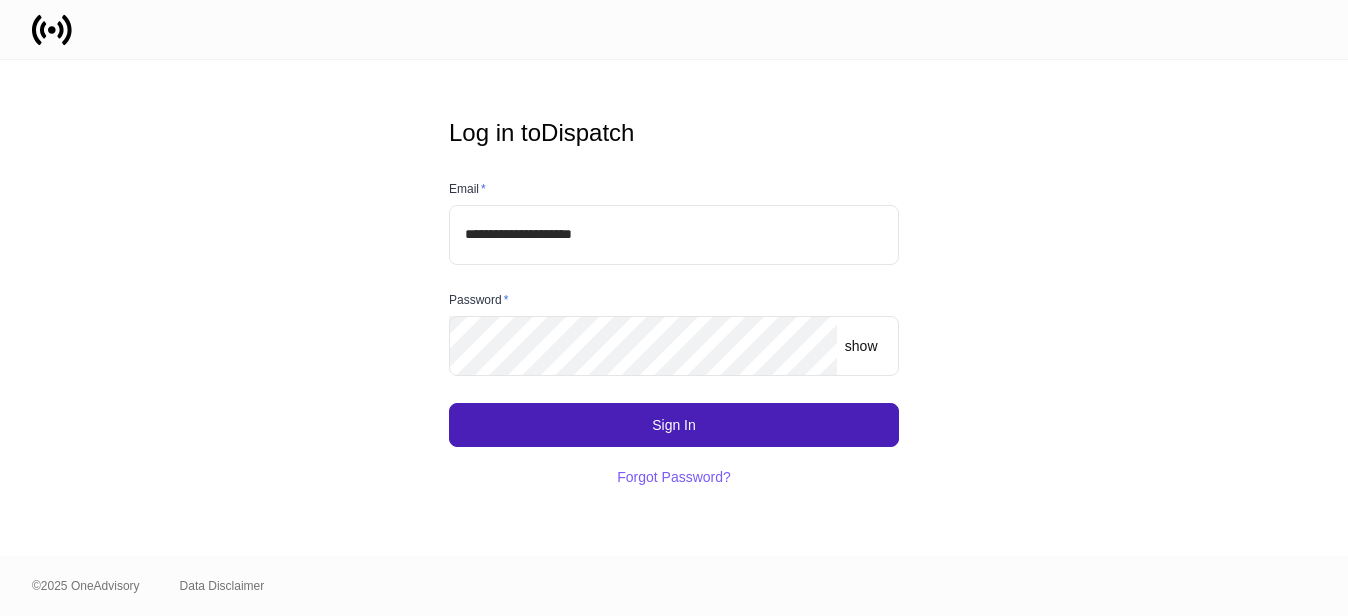 click on "Sign In" at bounding box center [674, 425] 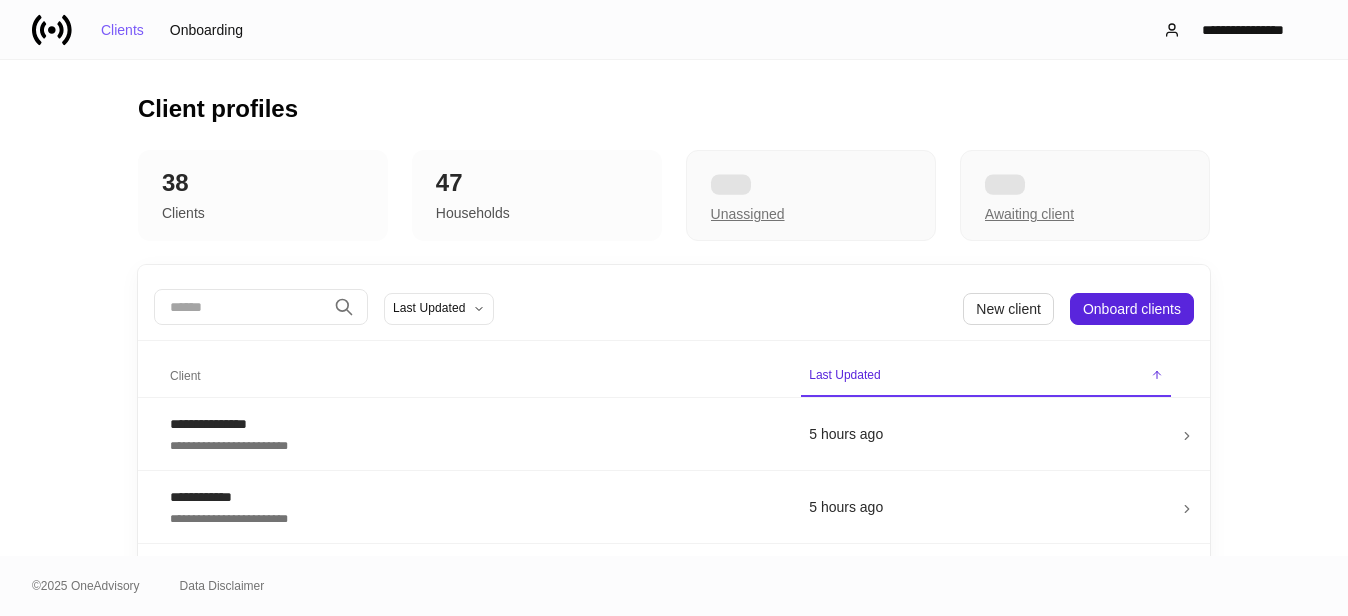scroll, scrollTop: 0, scrollLeft: 0, axis: both 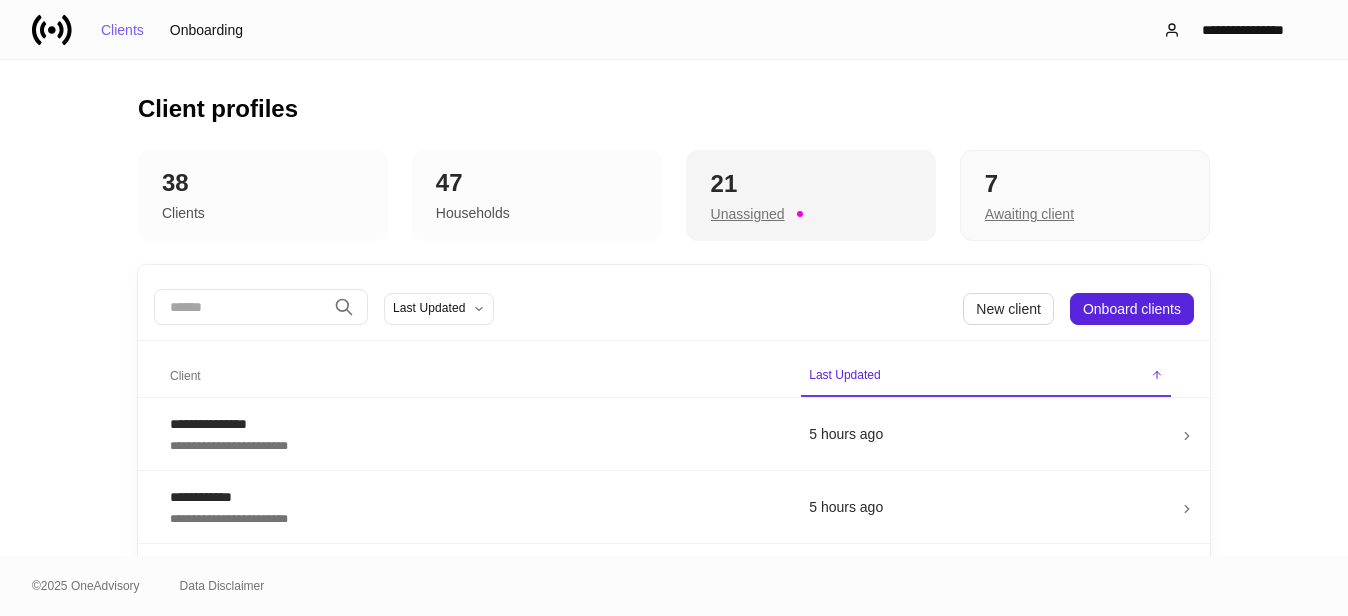 click on "21" at bounding box center [811, 184] 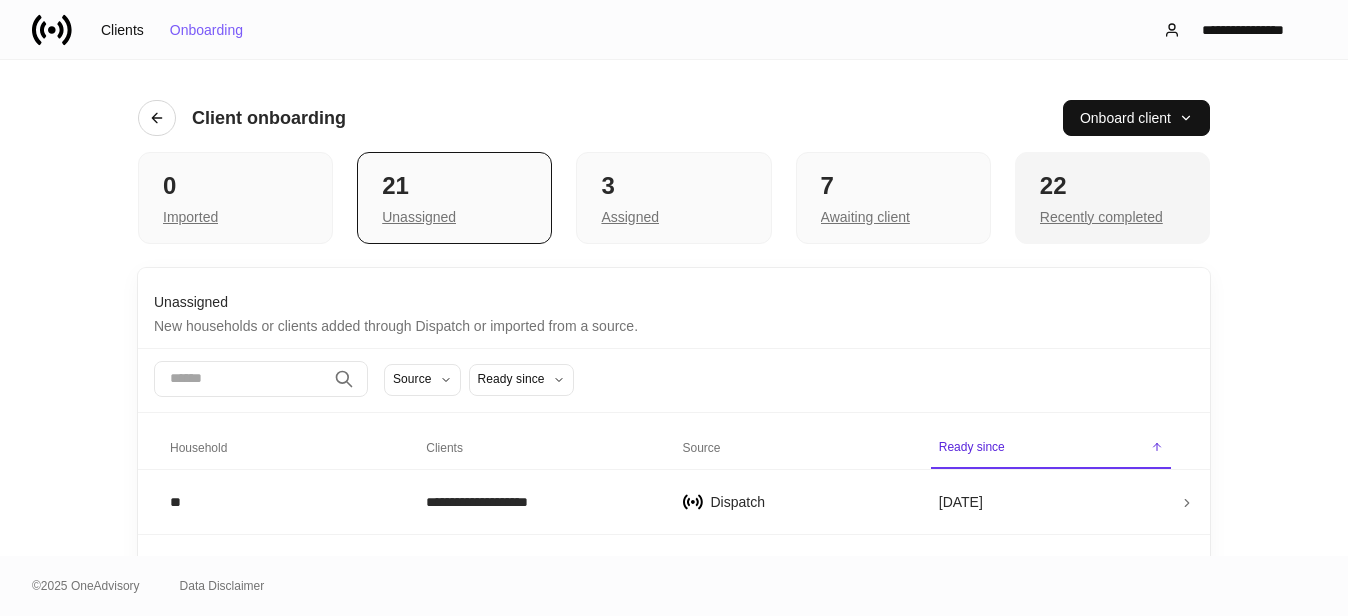 click on "22" at bounding box center (1112, 186) 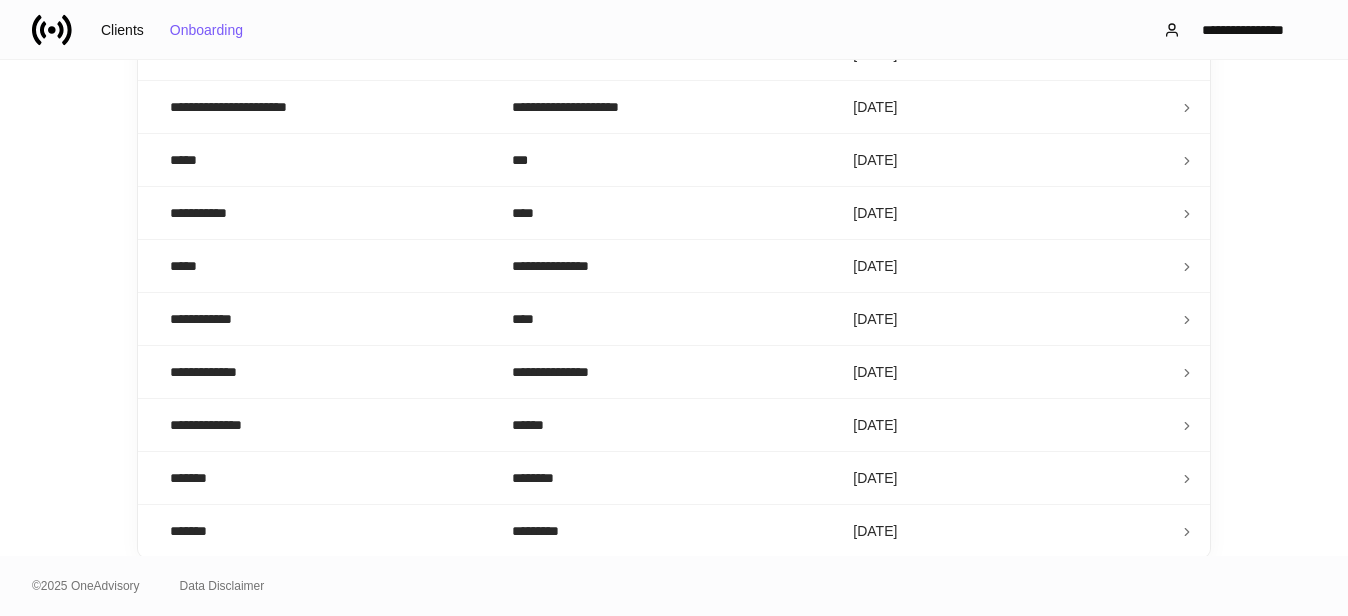 scroll, scrollTop: 1010, scrollLeft: 0, axis: vertical 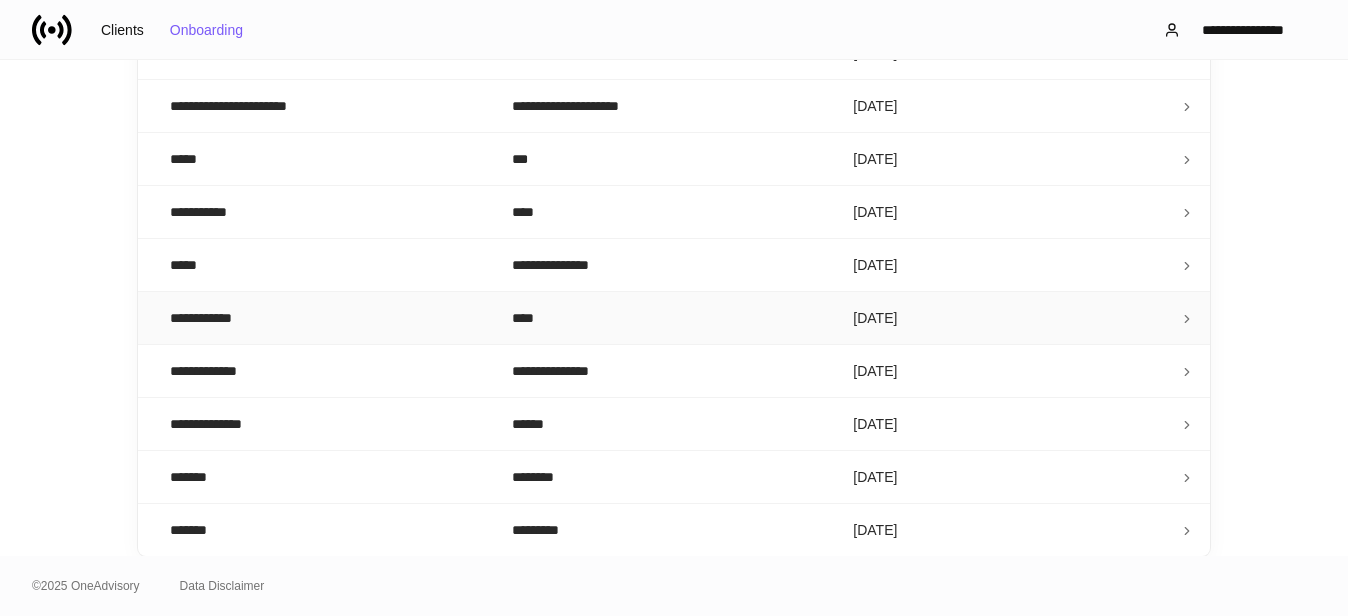 click 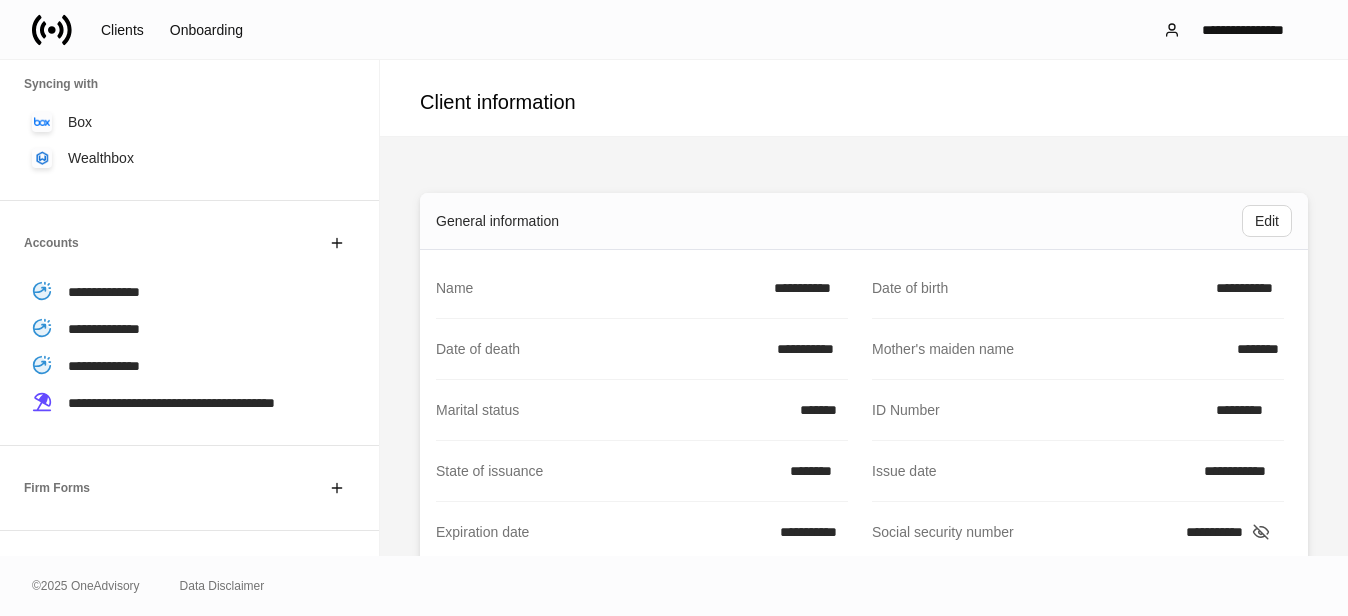 scroll, scrollTop: 300, scrollLeft: 0, axis: vertical 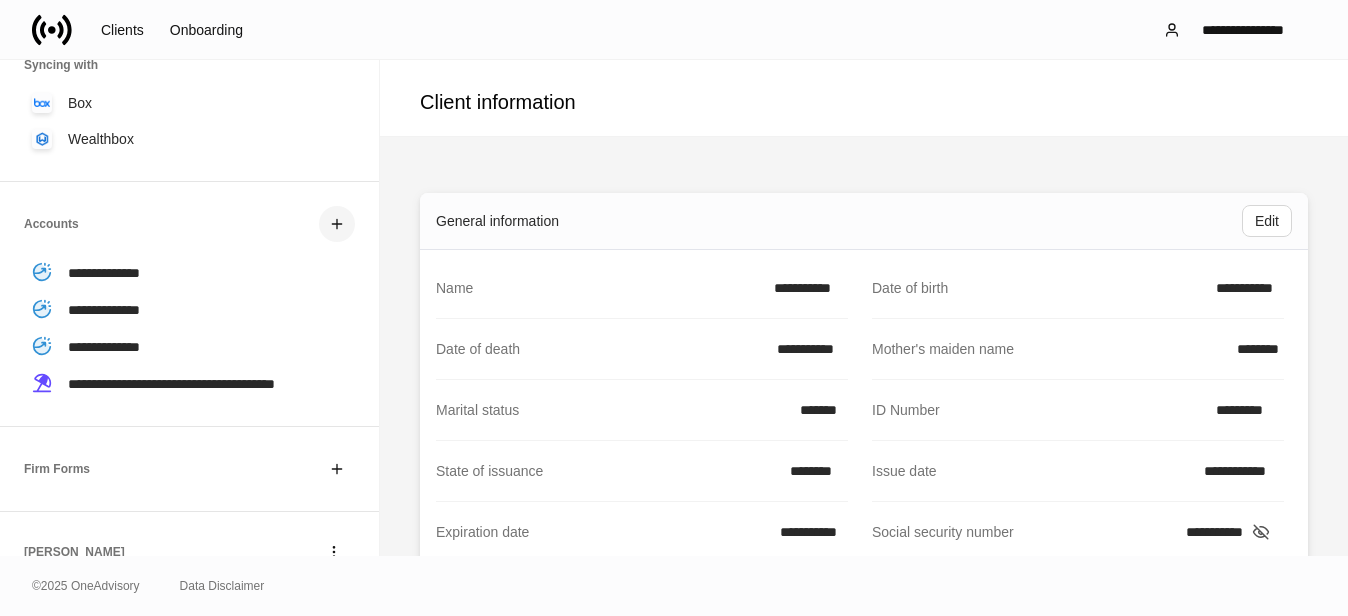 click 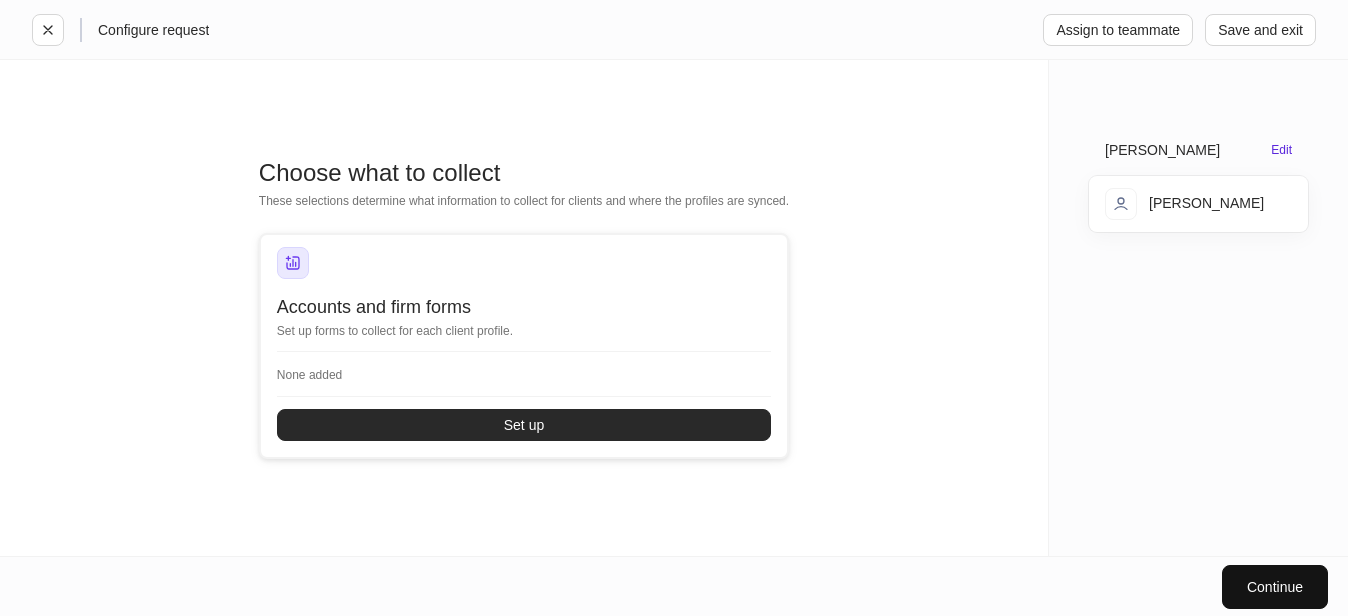 click on "Set up" at bounding box center [524, 425] 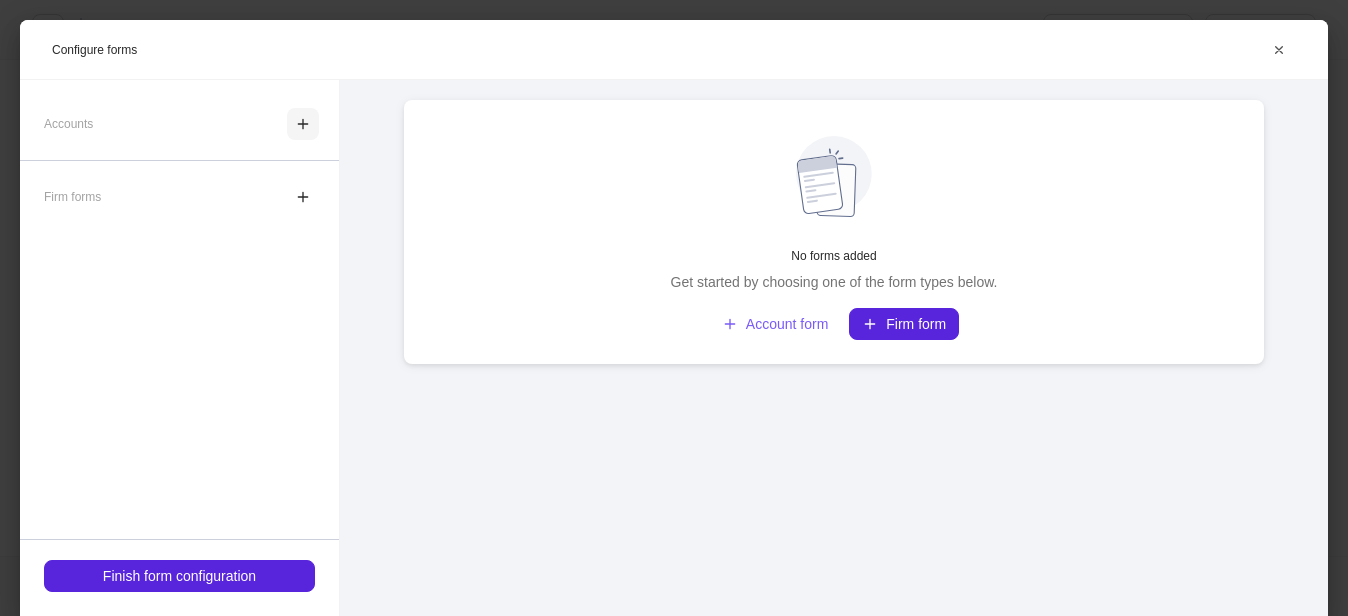 click 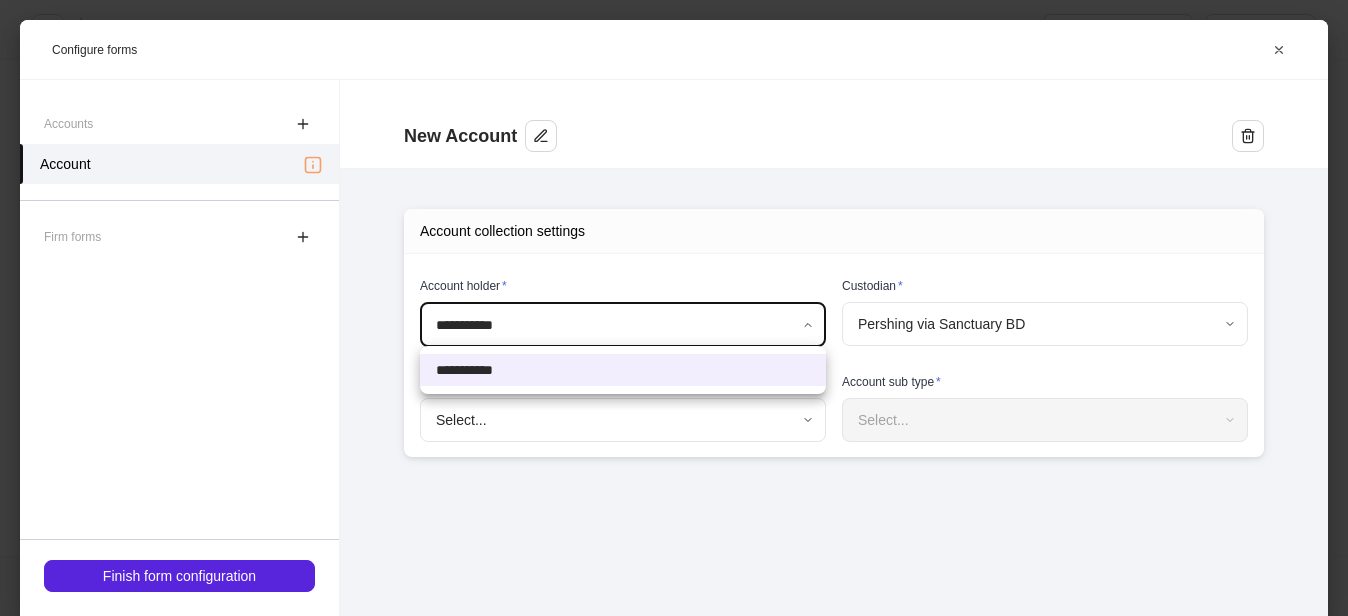 click on "**********" at bounding box center (674, 308) 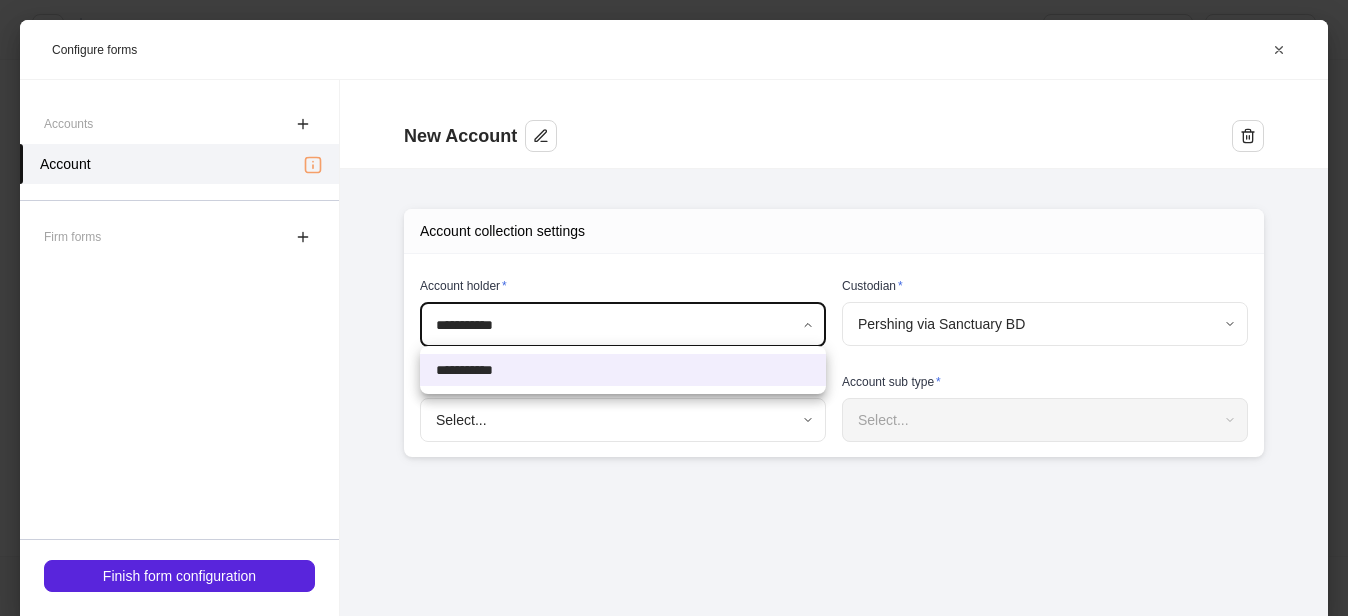 click at bounding box center (674, 308) 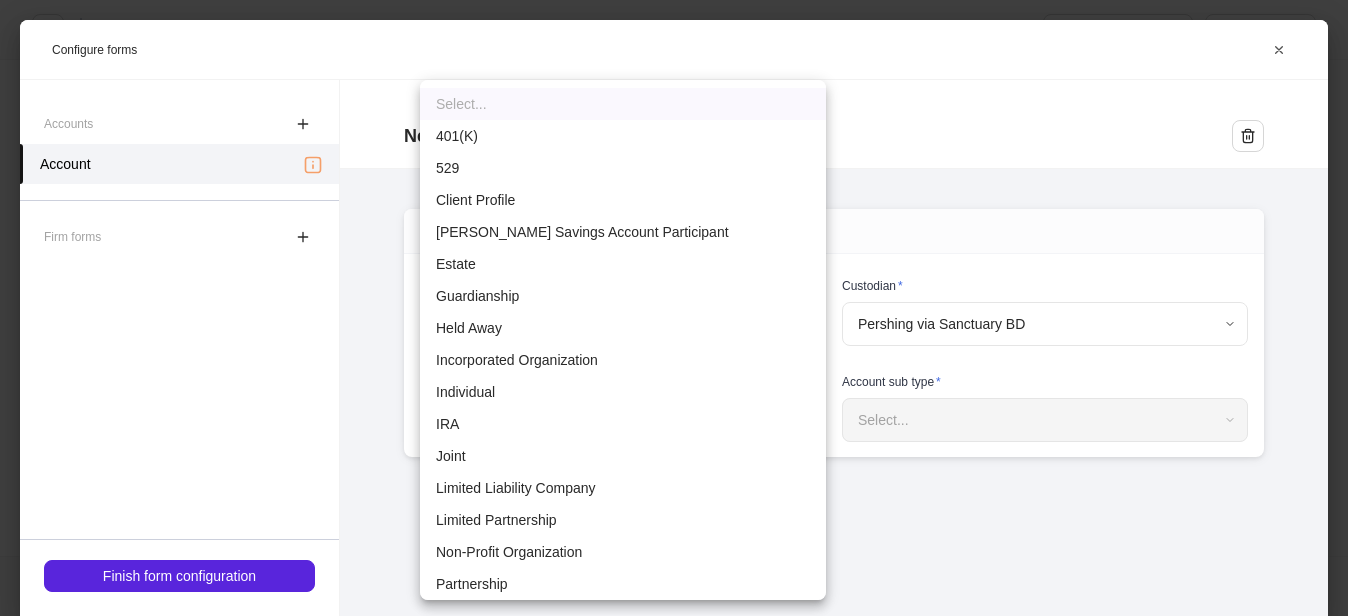 click on "**********" at bounding box center (674, 308) 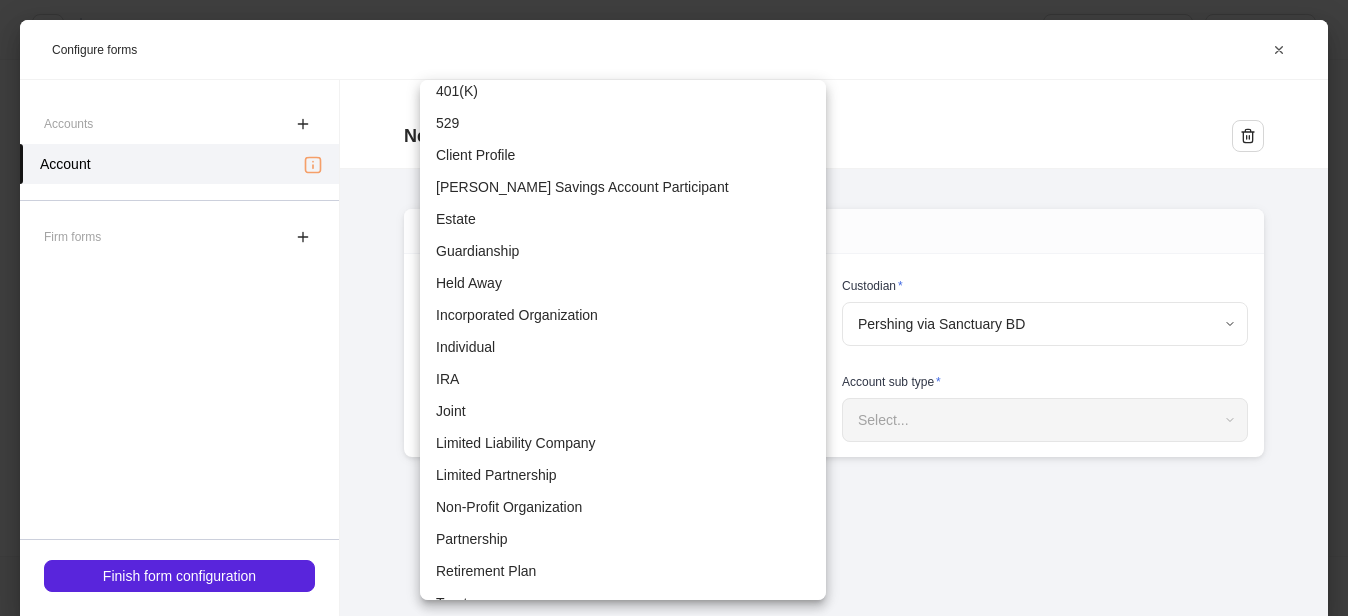 scroll, scrollTop: 104, scrollLeft: 0, axis: vertical 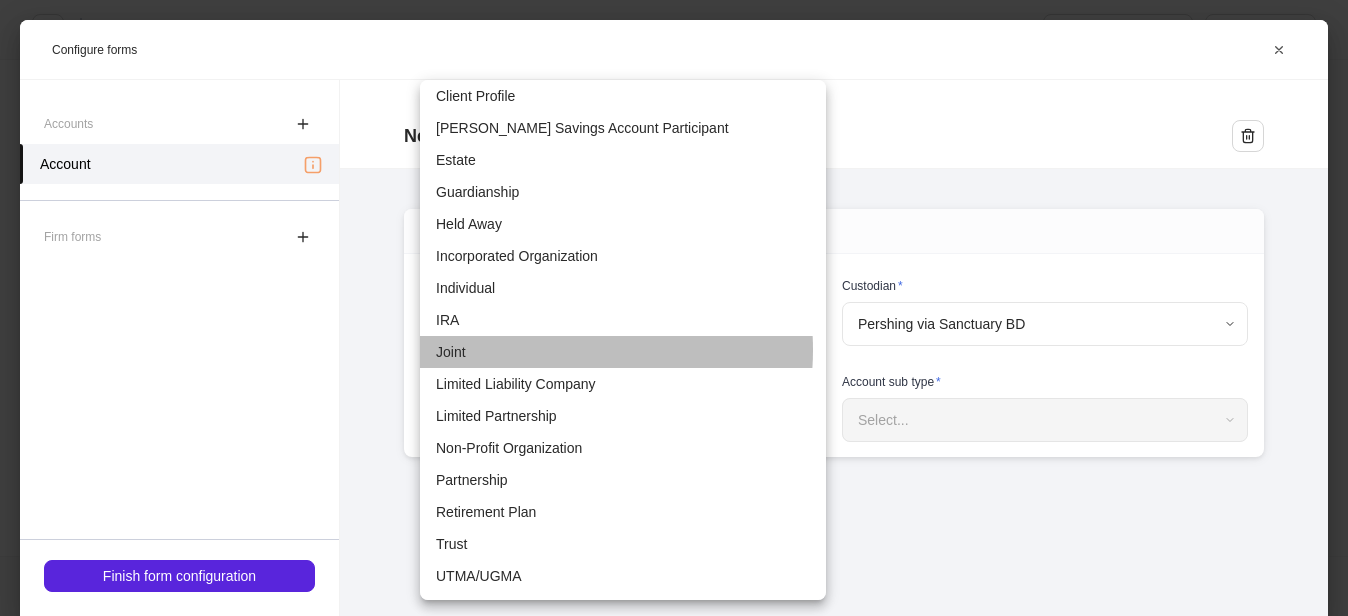 click on "Joint" at bounding box center [623, 352] 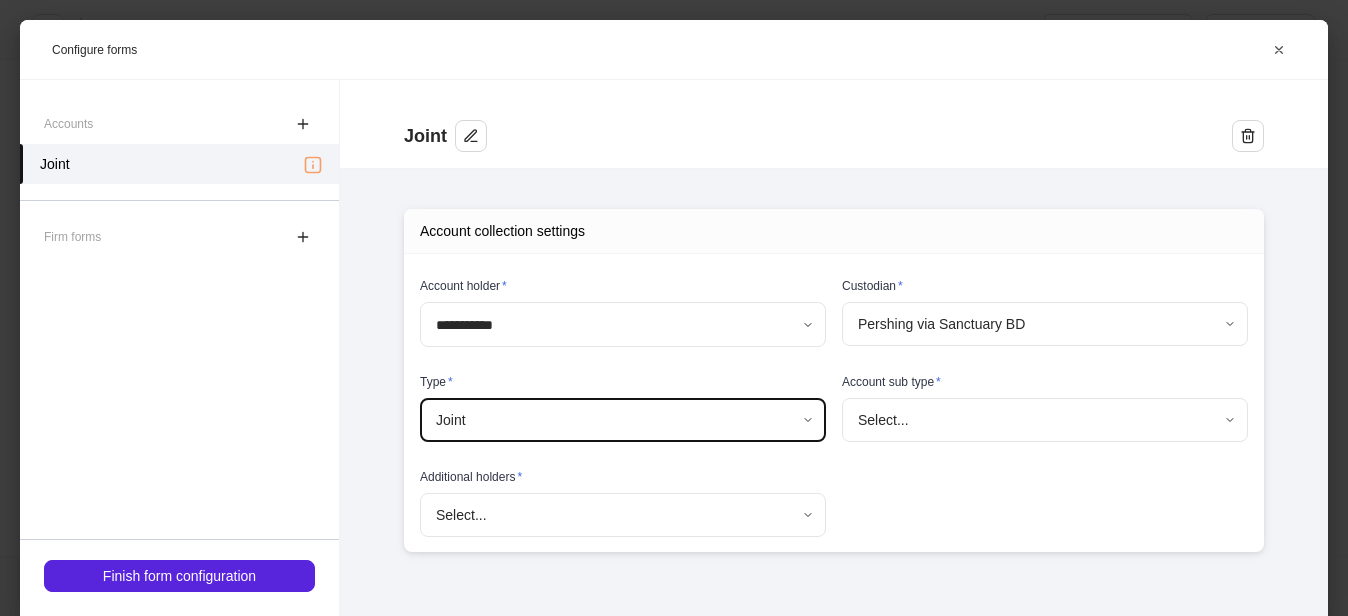 click on "Joint ***** ​" at bounding box center [623, 421] 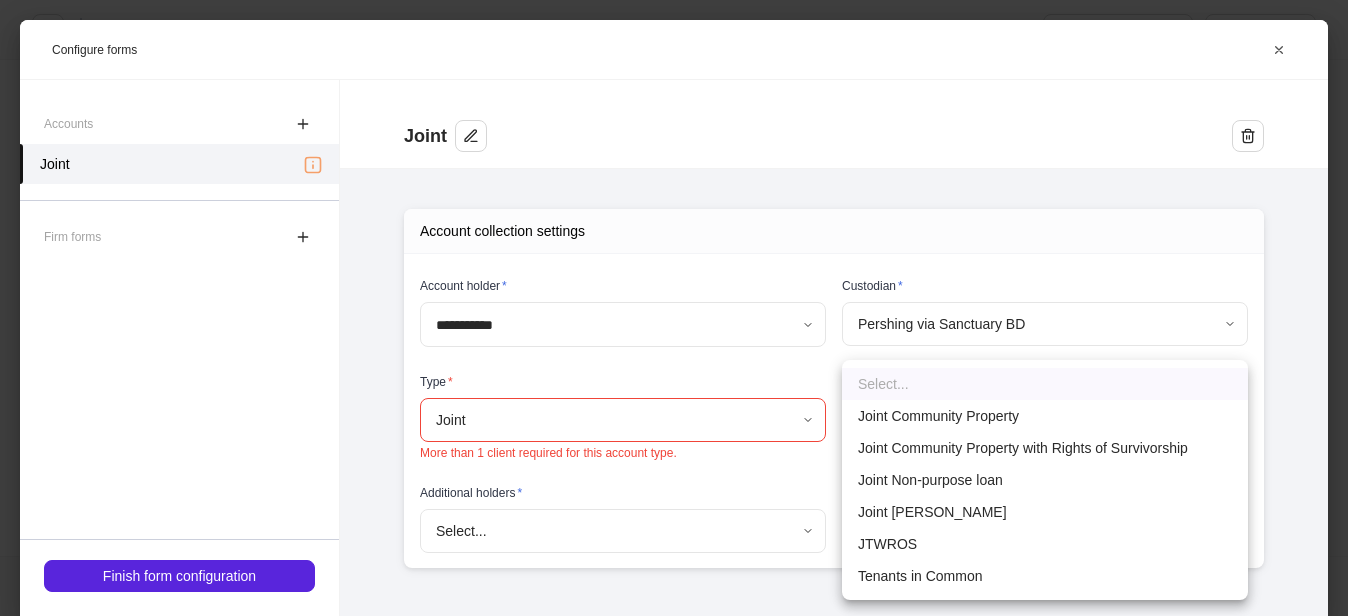 click on "**********" at bounding box center (674, 308) 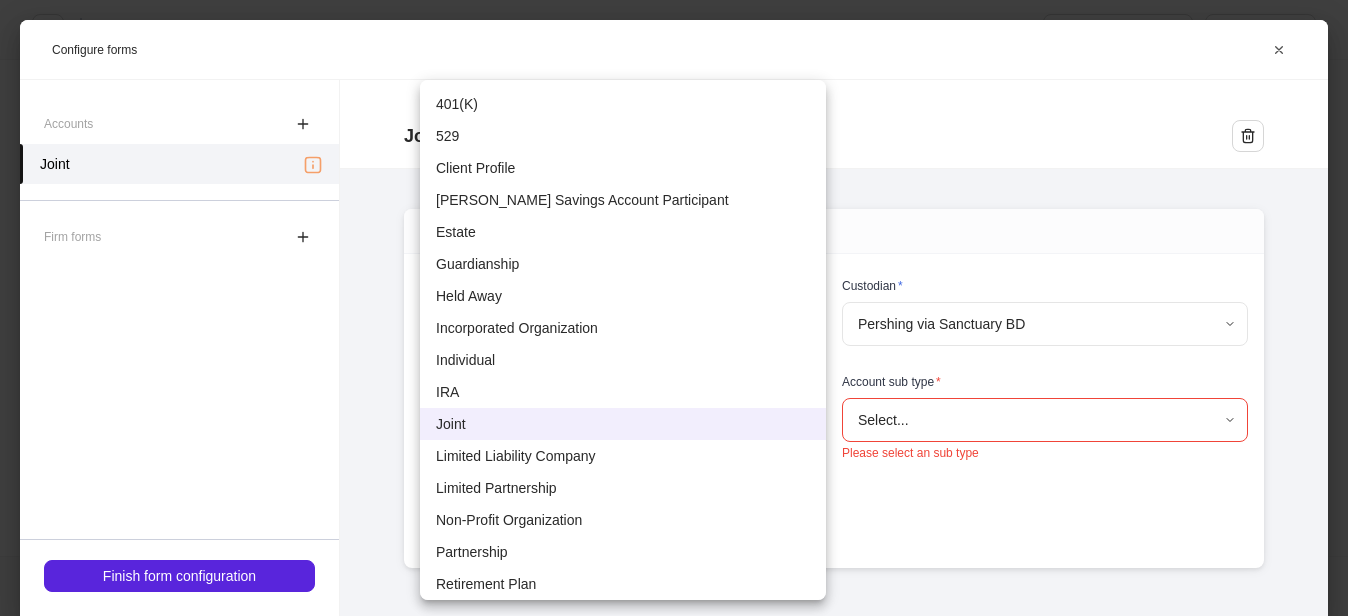 click on "**********" at bounding box center (674, 308) 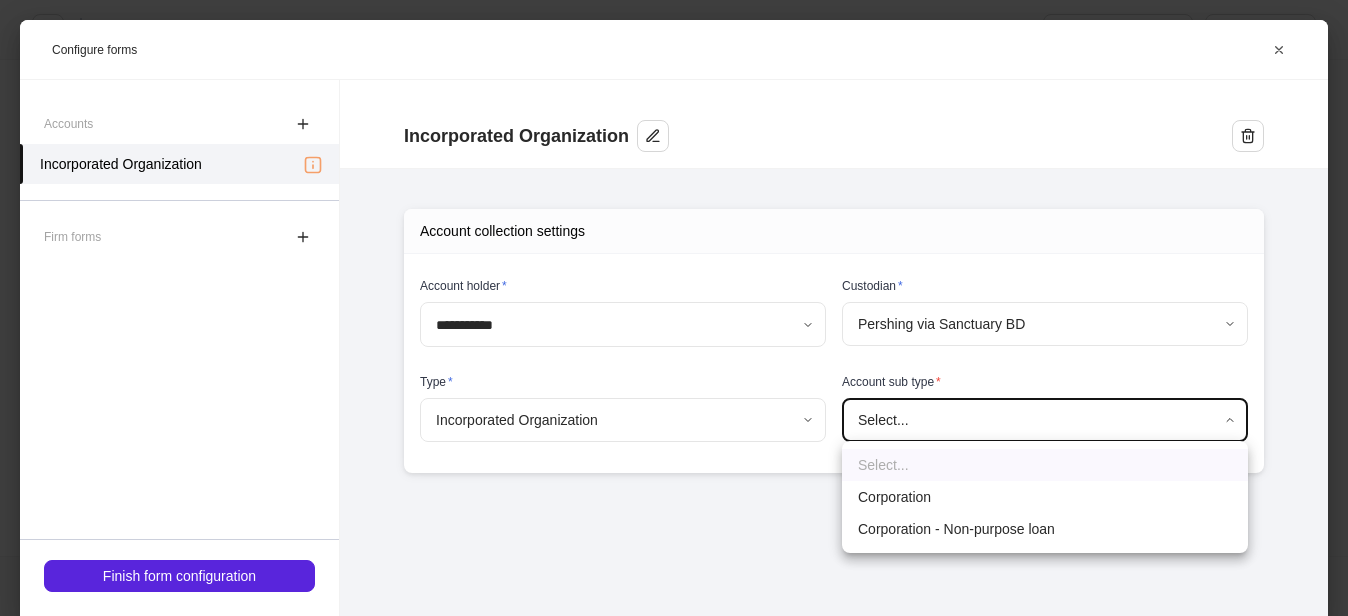 click on "**********" at bounding box center [674, 308] 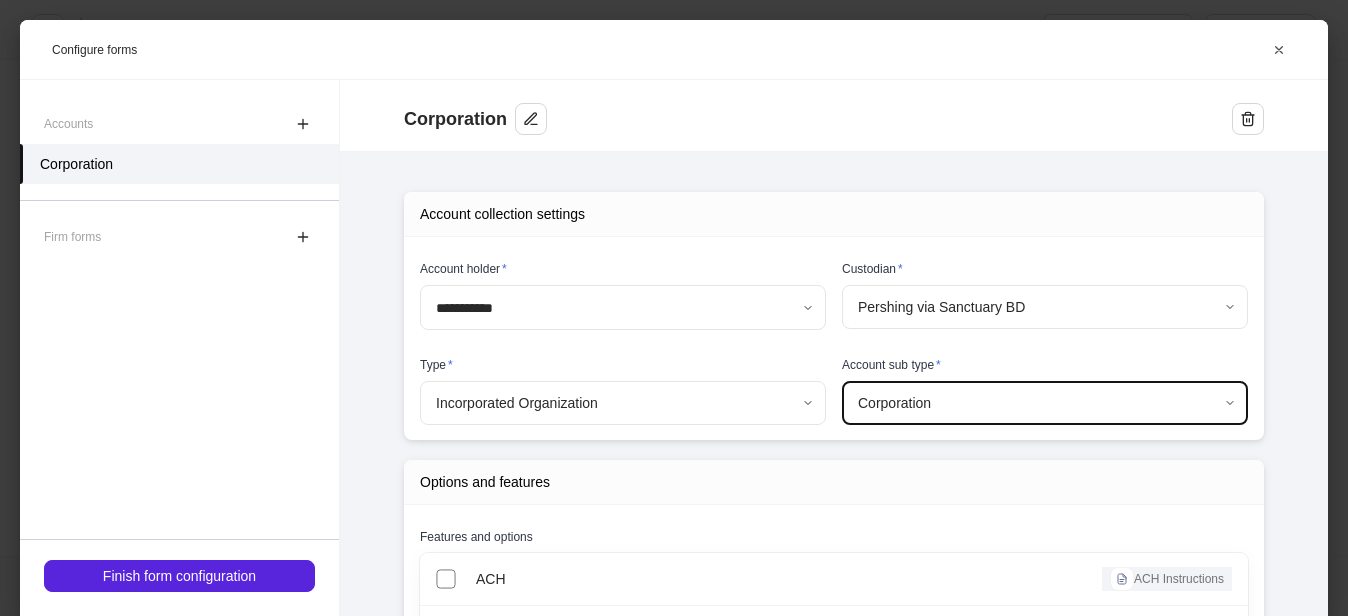 scroll, scrollTop: 0, scrollLeft: 0, axis: both 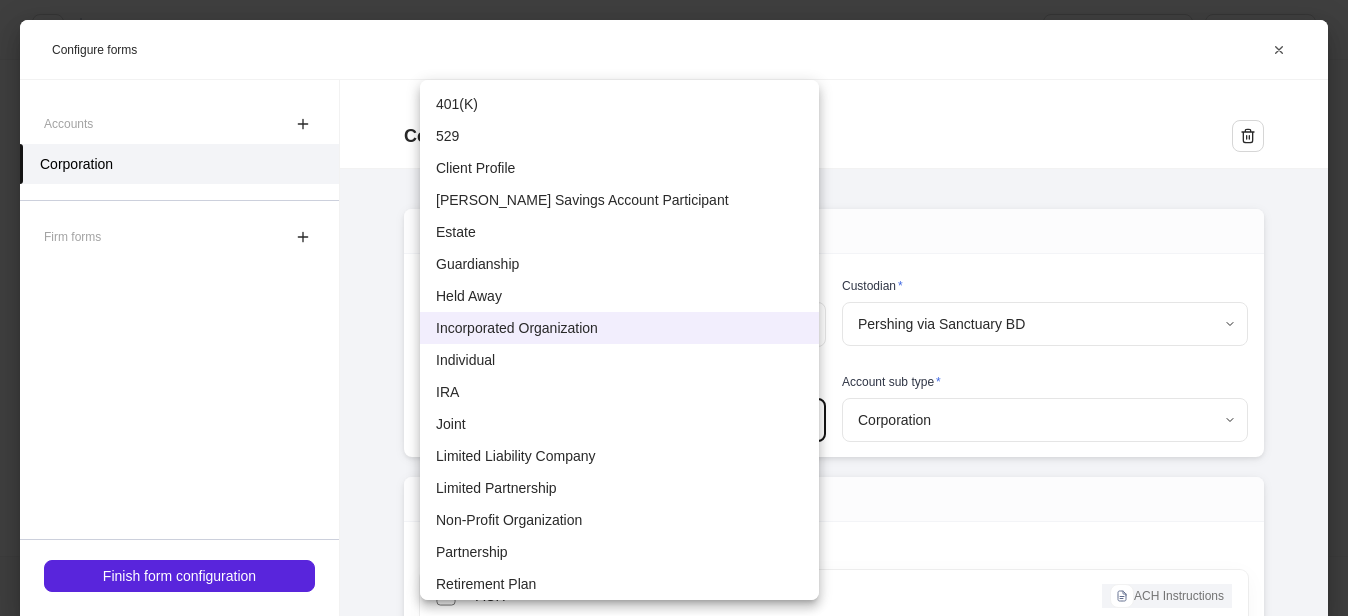 click on "**********" at bounding box center [674, 308] 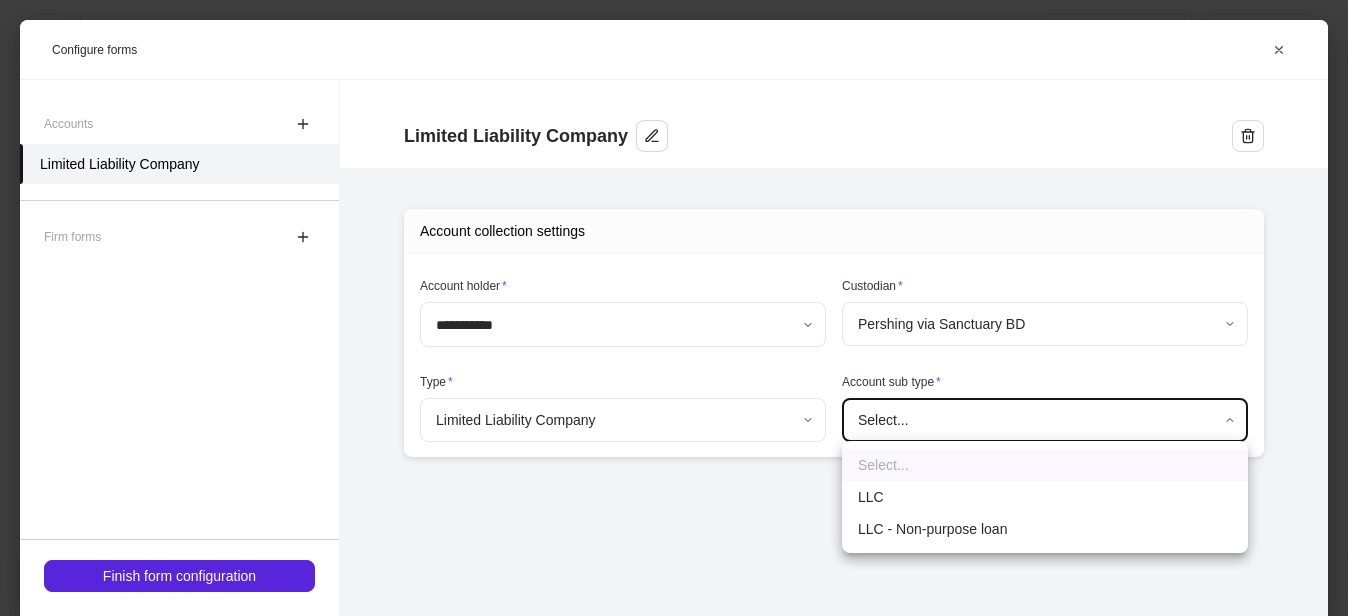 click on "**********" at bounding box center [674, 308] 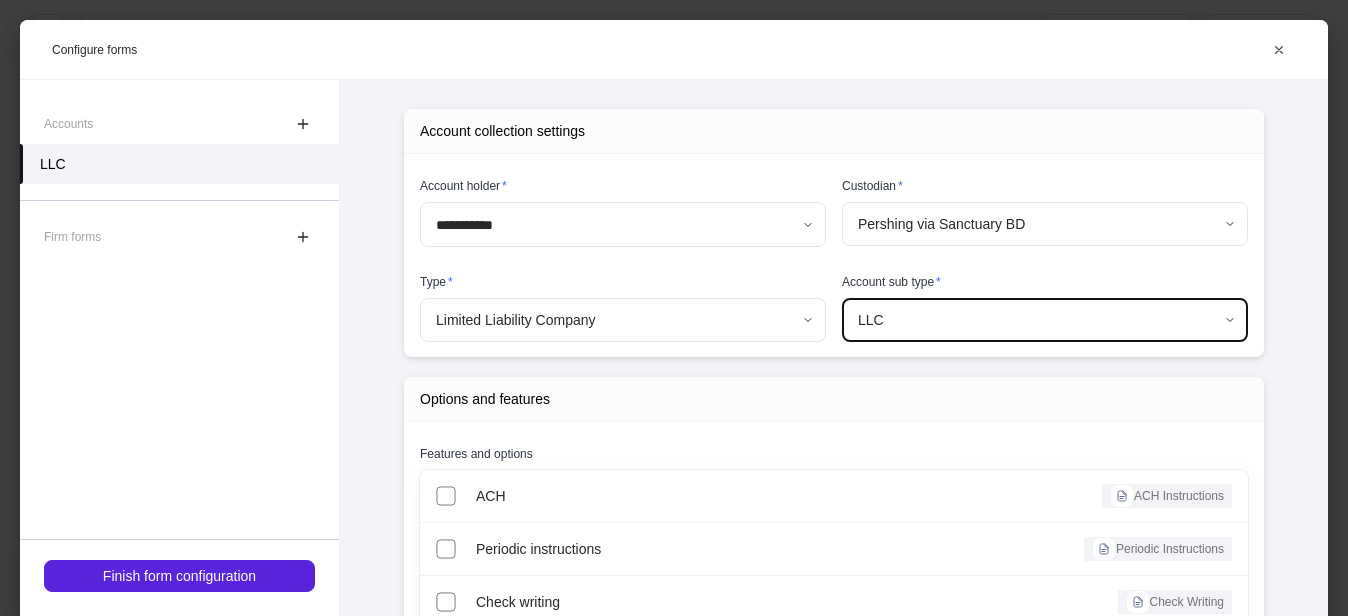 scroll, scrollTop: 200, scrollLeft: 0, axis: vertical 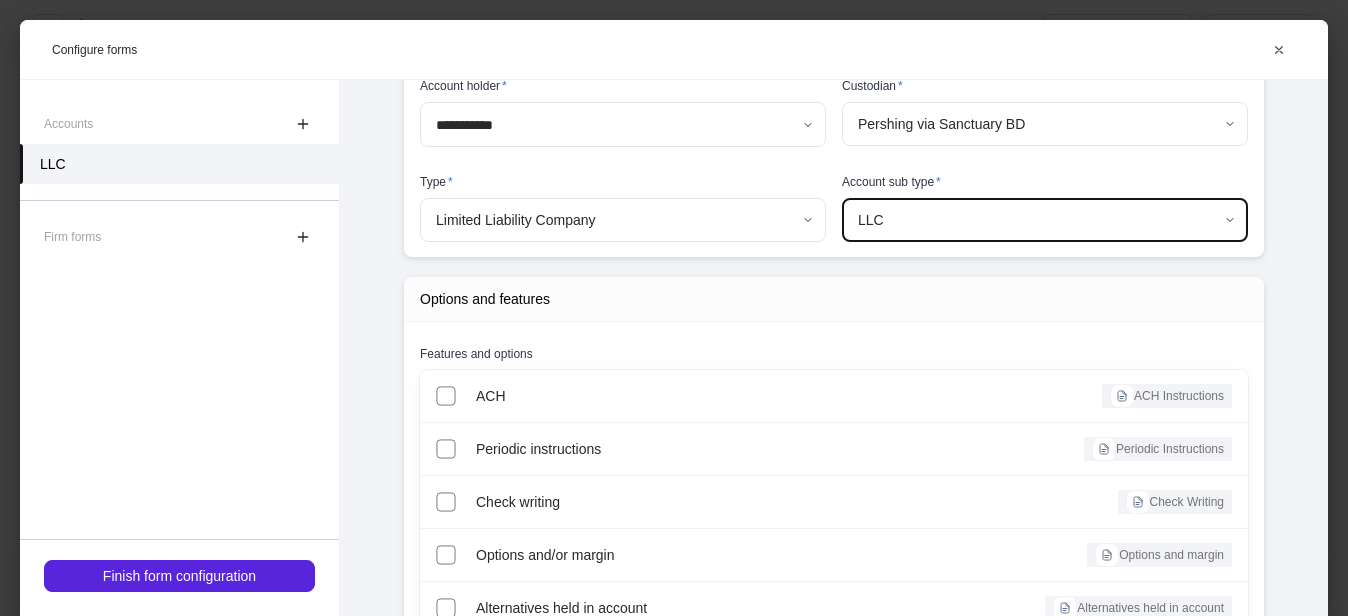click on "**********" at bounding box center (674, 308) 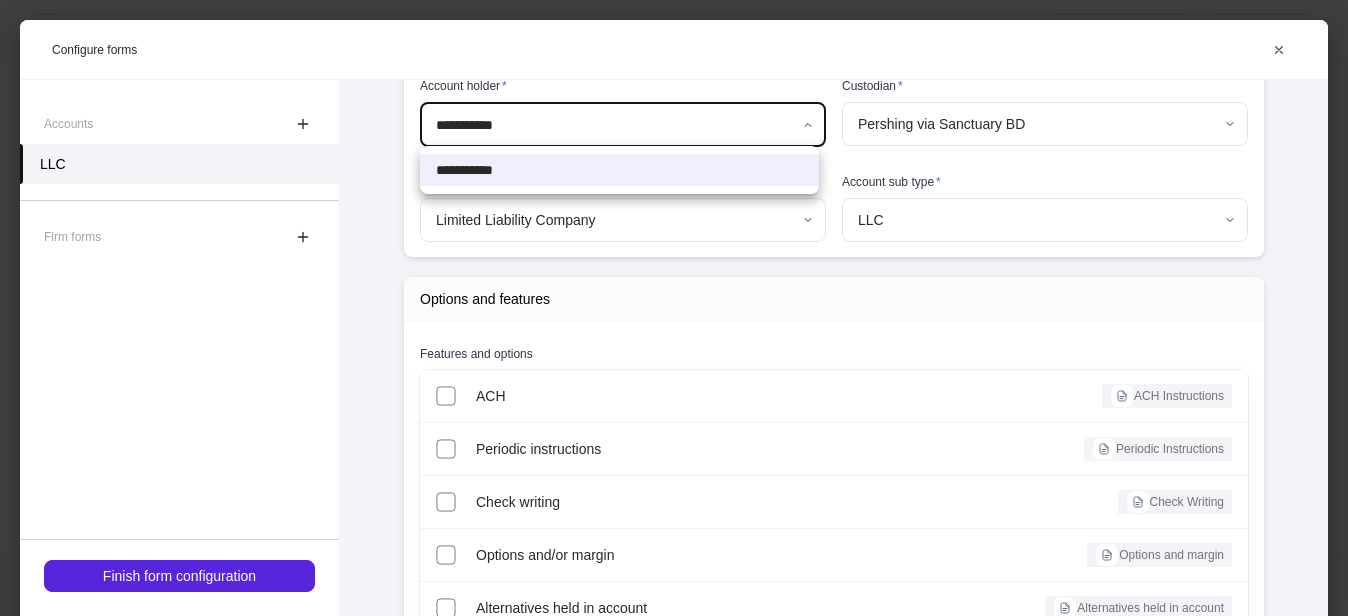 click at bounding box center [674, 308] 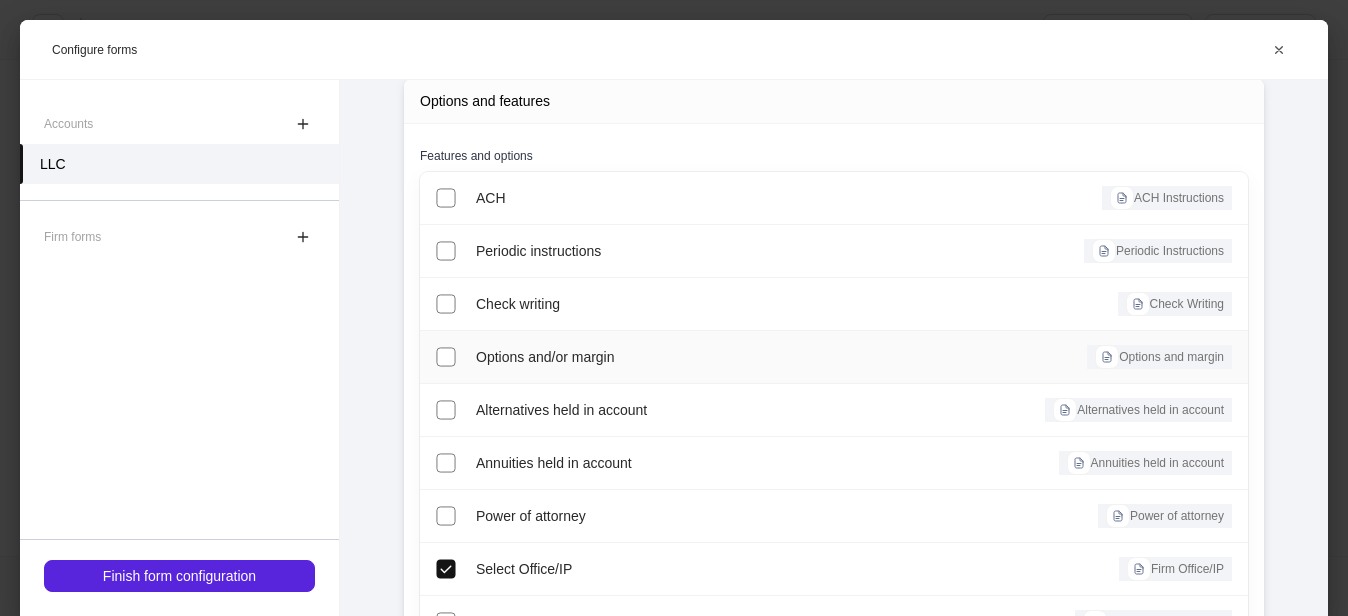 scroll, scrollTop: 400, scrollLeft: 0, axis: vertical 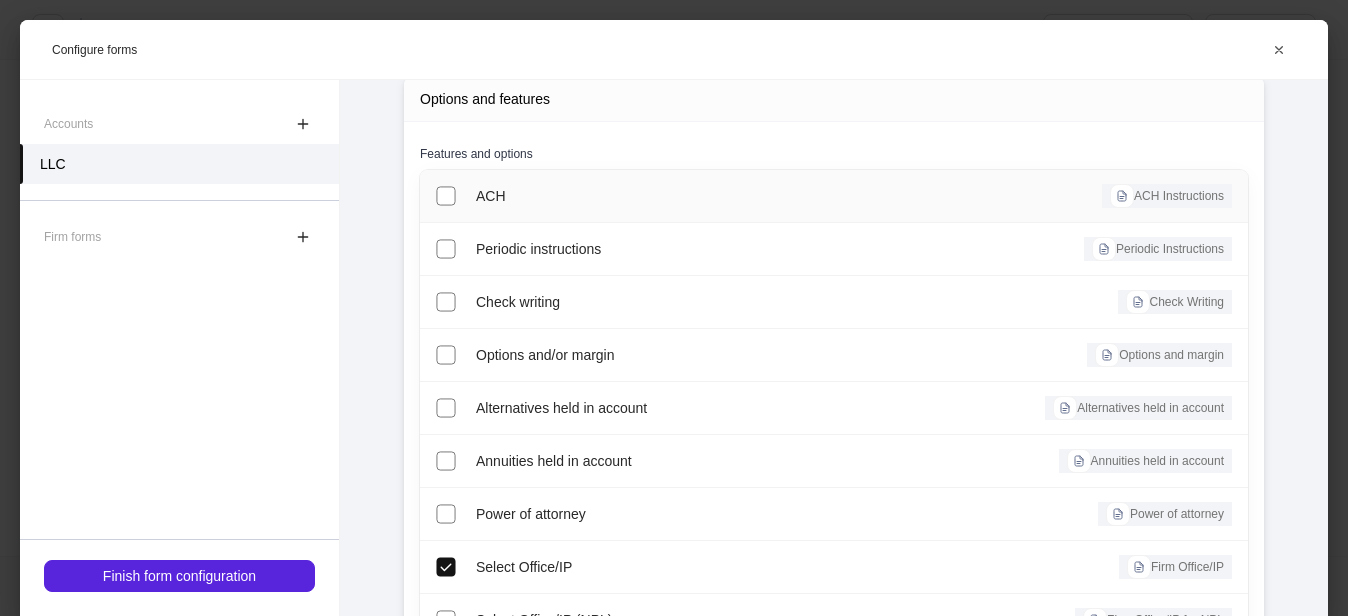 click on "ACH" at bounding box center [632, 196] 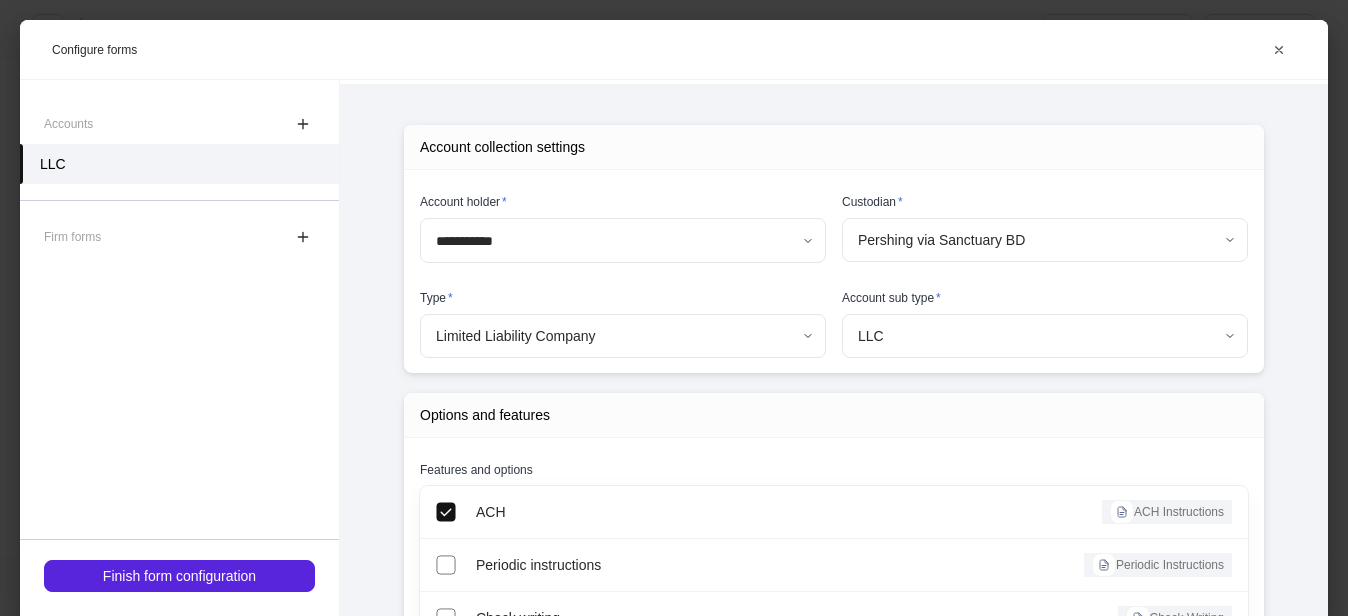 scroll, scrollTop: 0, scrollLeft: 0, axis: both 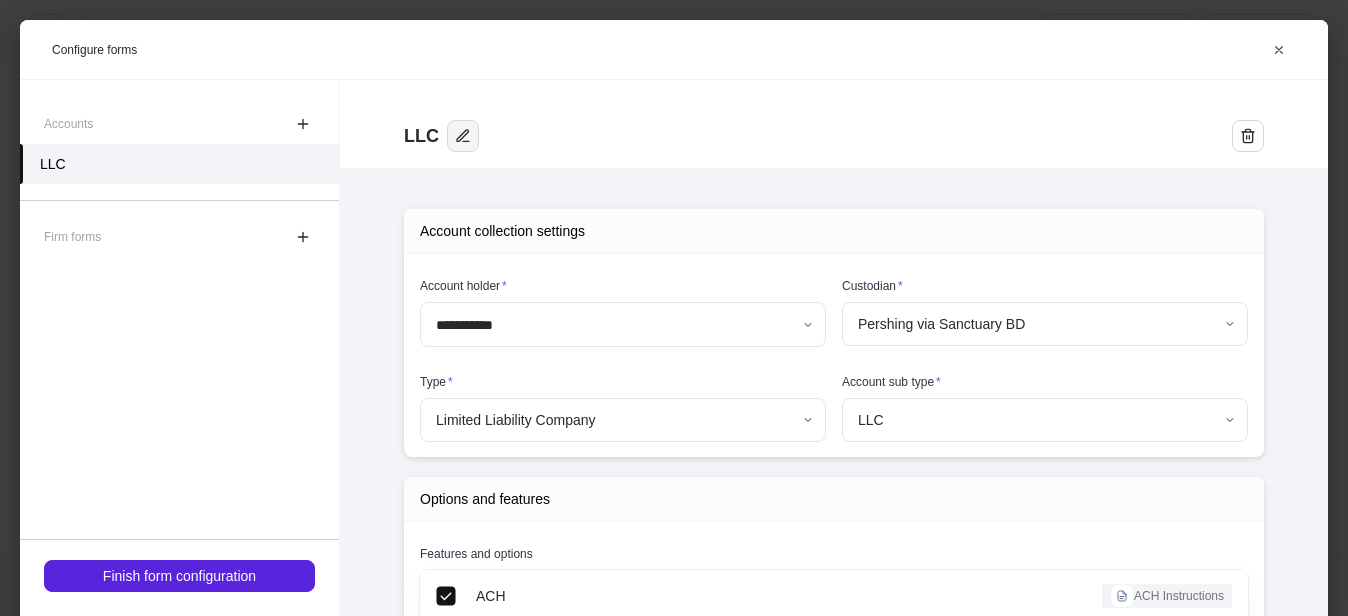 click 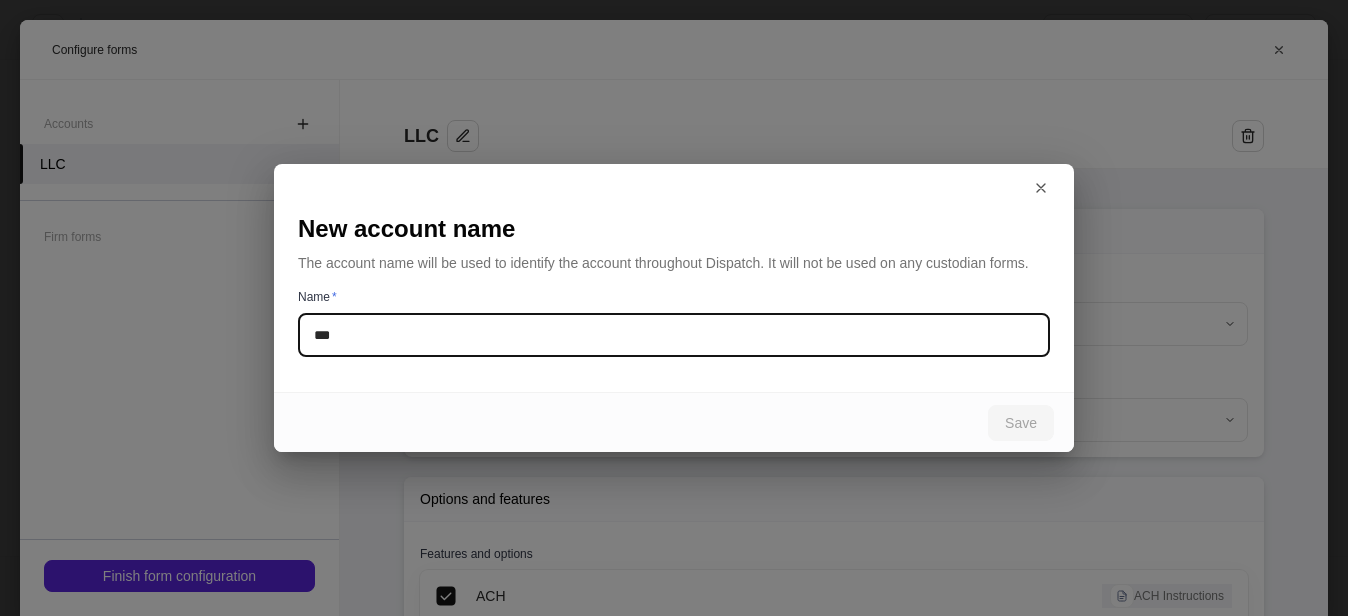 drag, startPoint x: 388, startPoint y: 338, endPoint x: 278, endPoint y: 317, distance: 111.9866 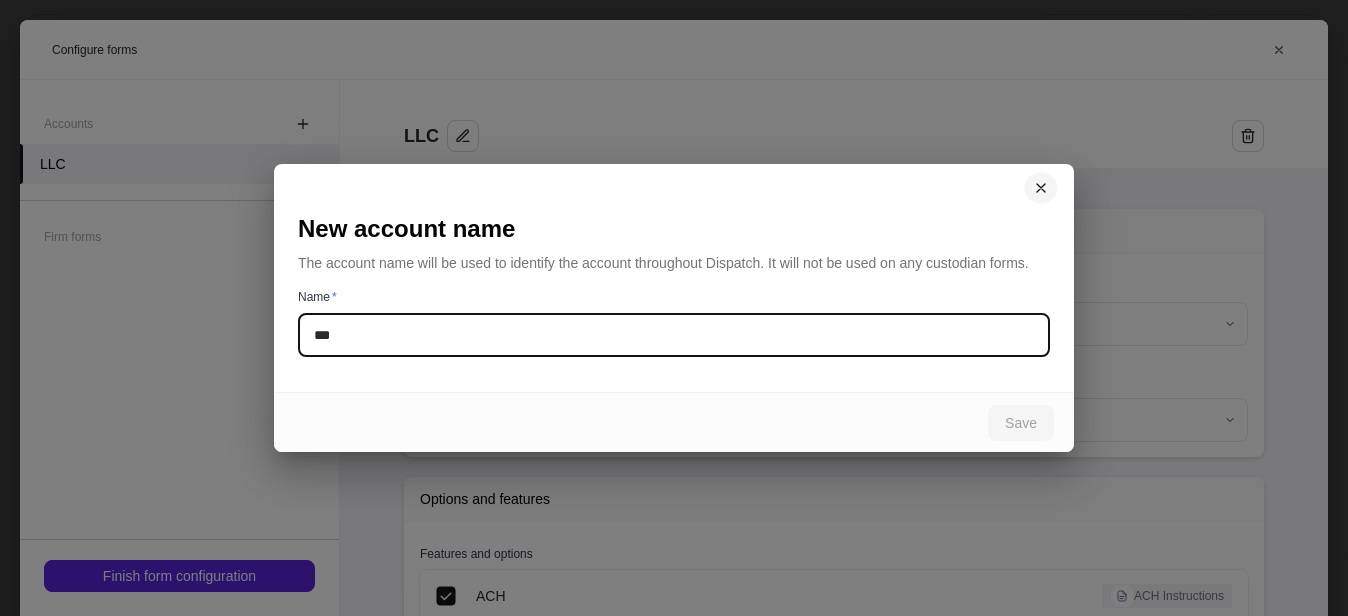 click 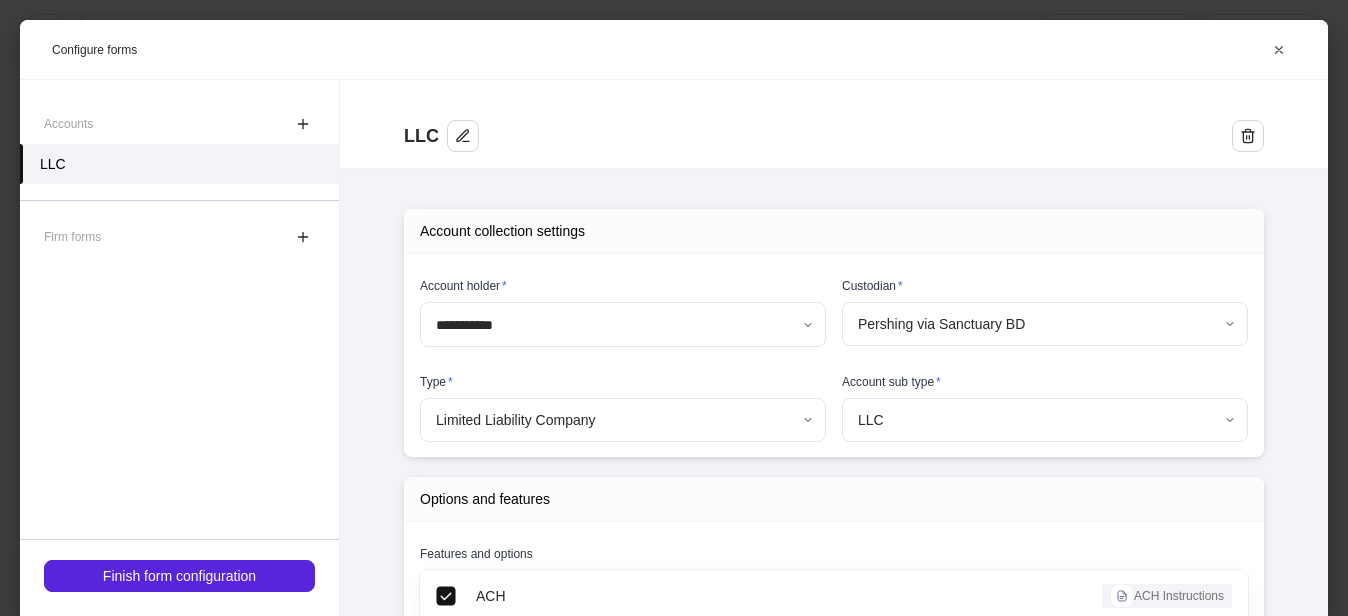 click on "**********" at bounding box center [674, 308] 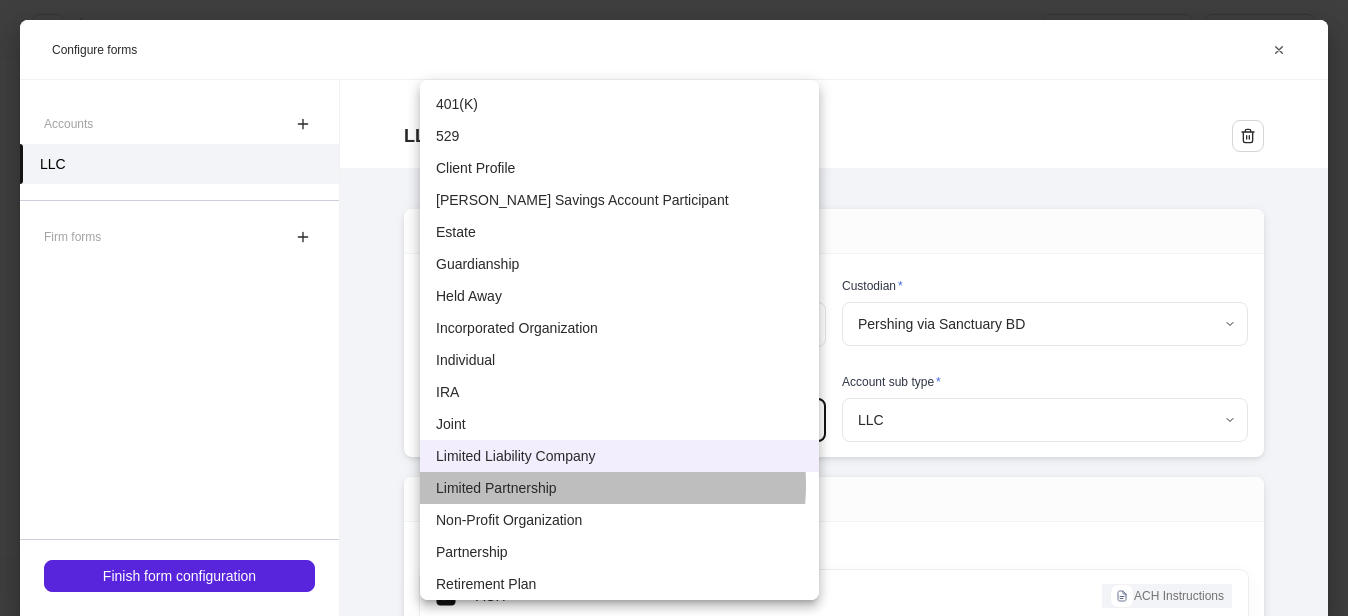 click on "Limited Partnership" at bounding box center (619, 488) 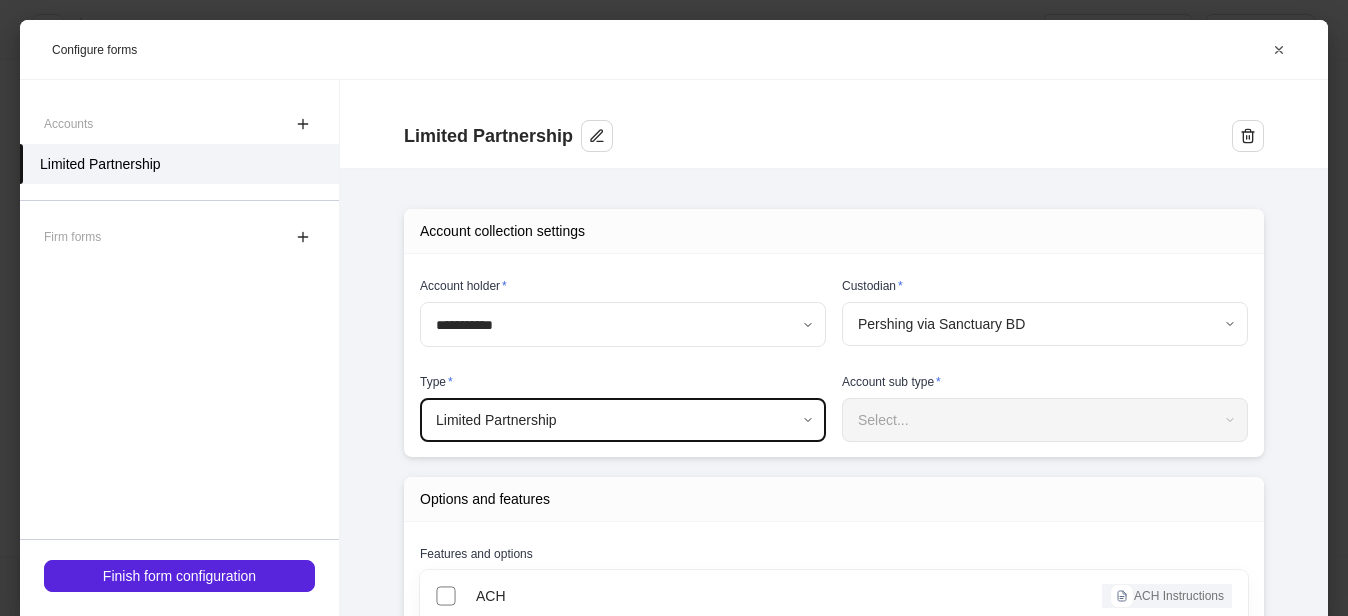 click on "**********" at bounding box center (674, 308) 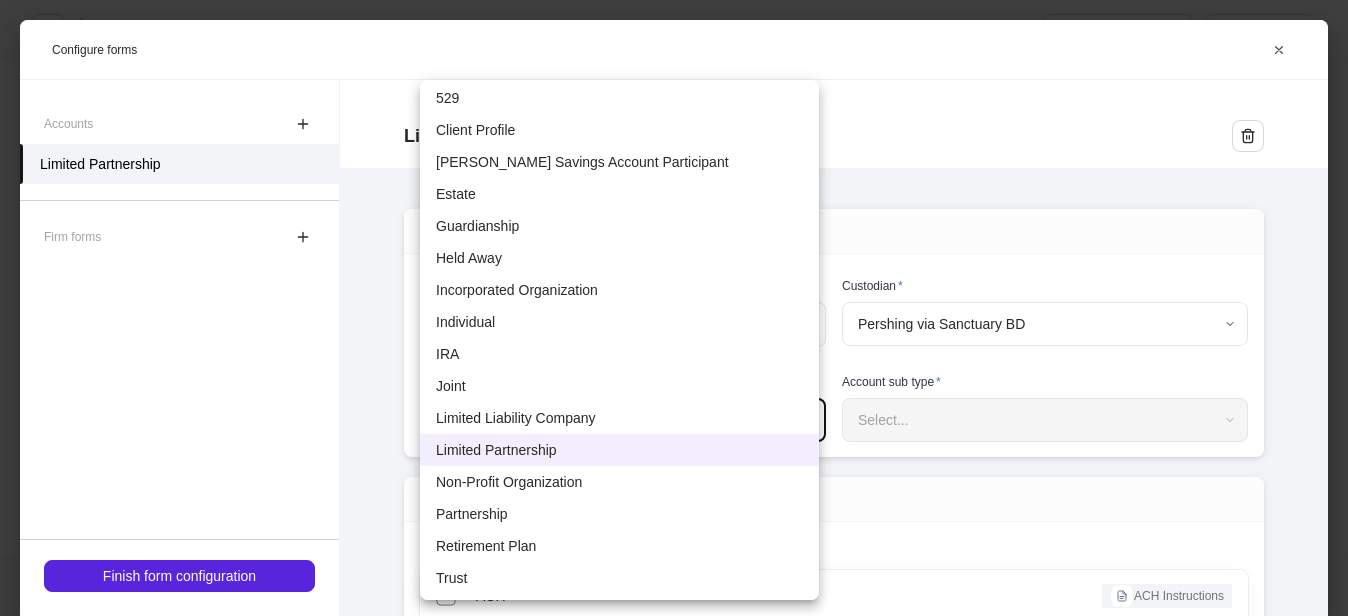 scroll, scrollTop: 72, scrollLeft: 0, axis: vertical 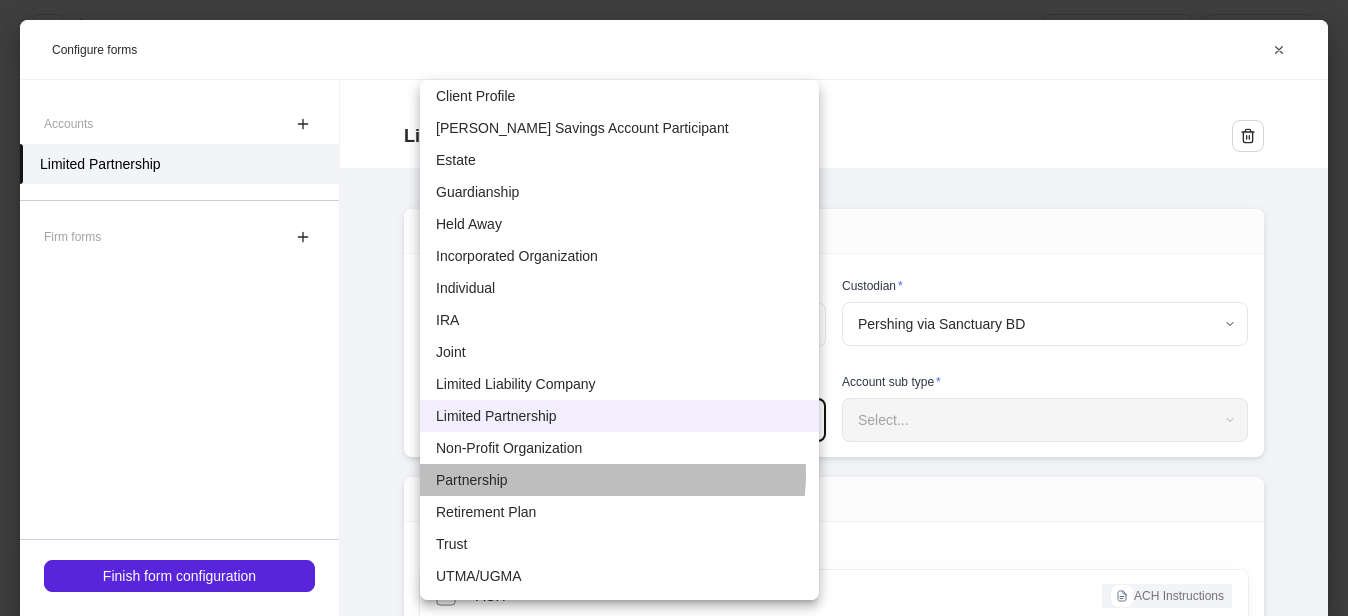 click on "Partnership" at bounding box center [619, 480] 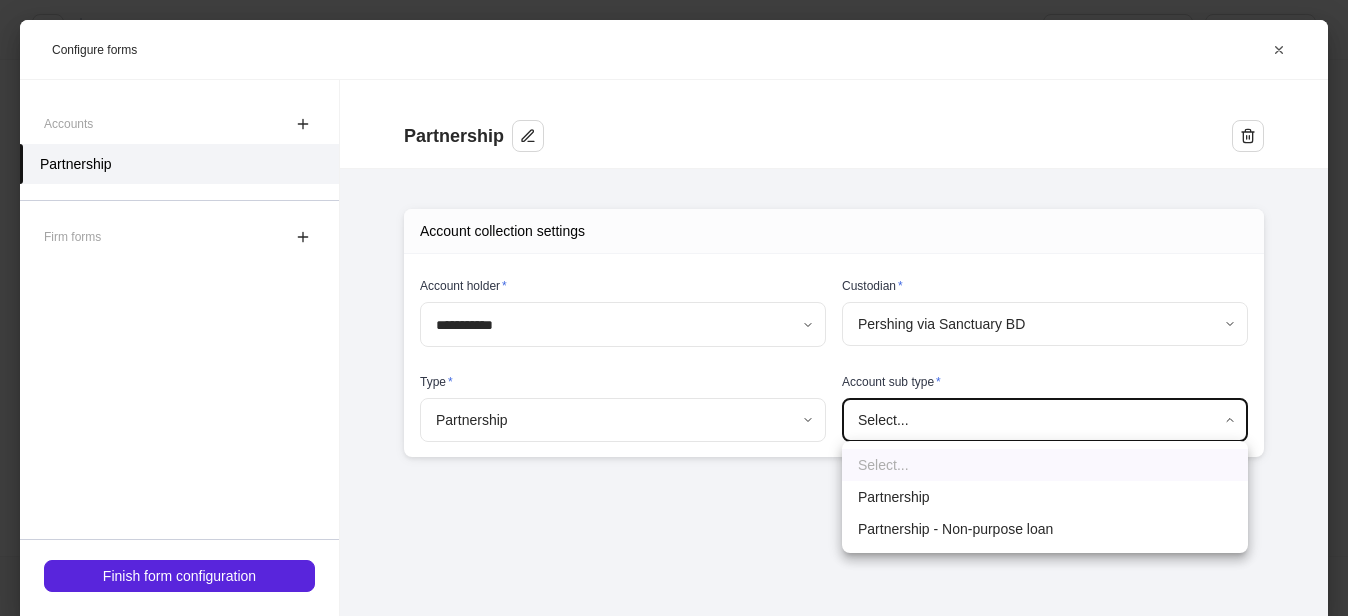 click on "**********" at bounding box center [674, 308] 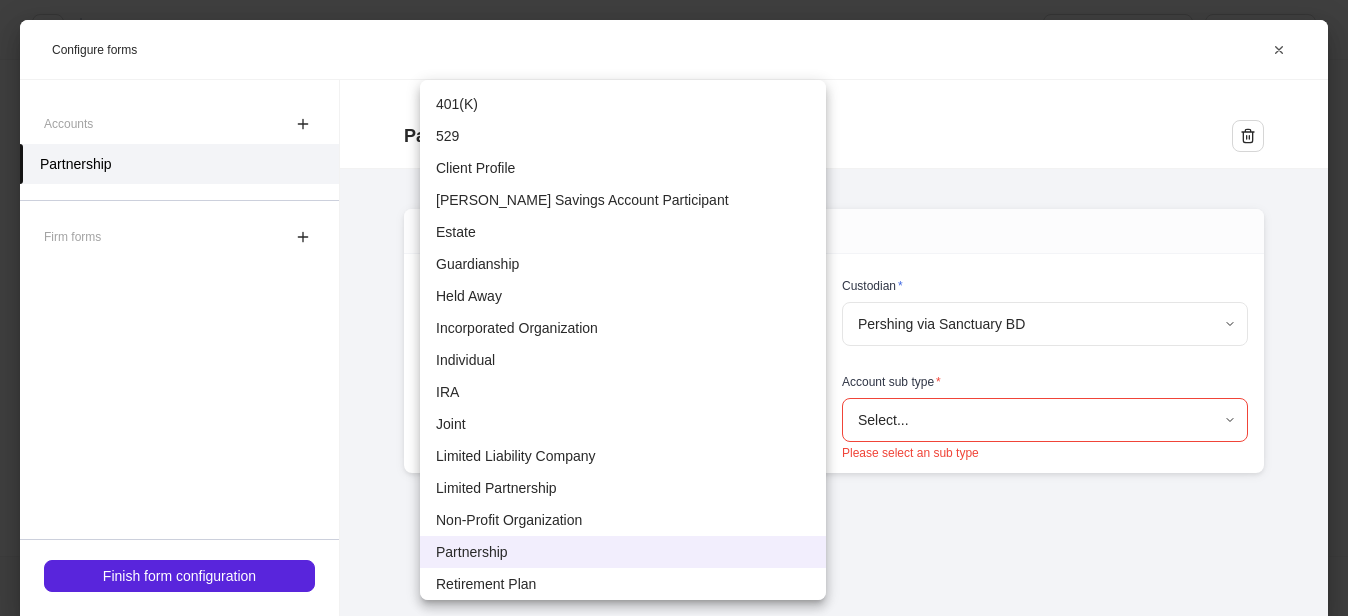 click on "**********" at bounding box center (674, 308) 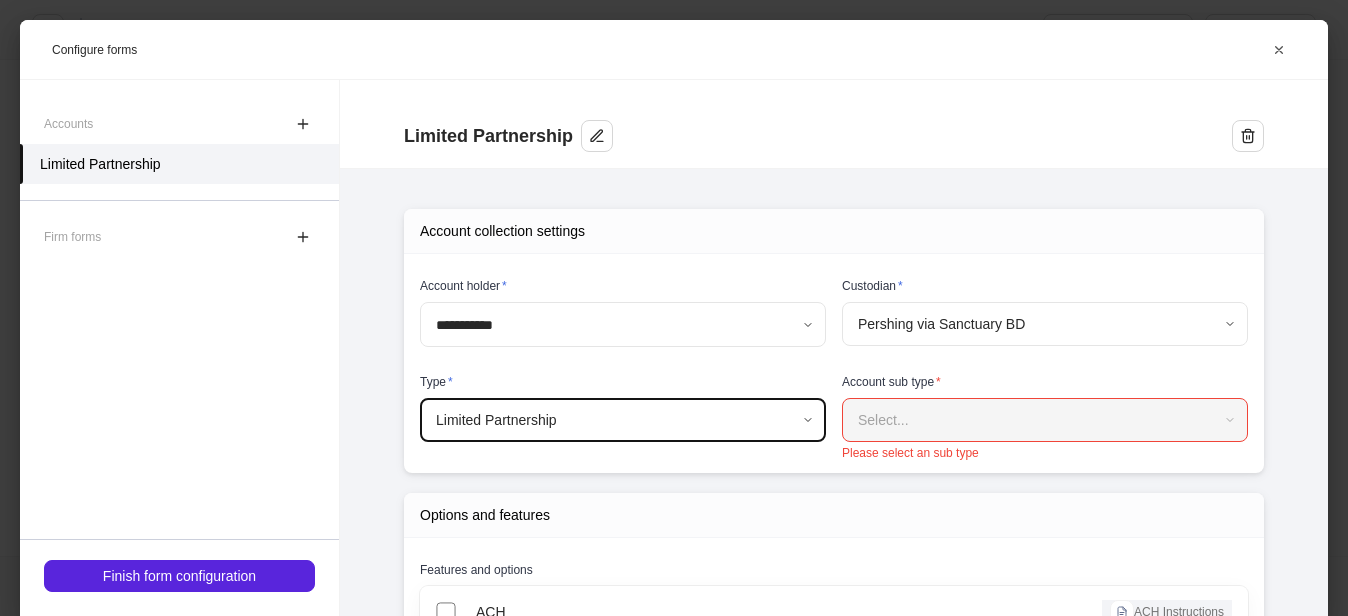 click on "Select..." at bounding box center [1044, 420] 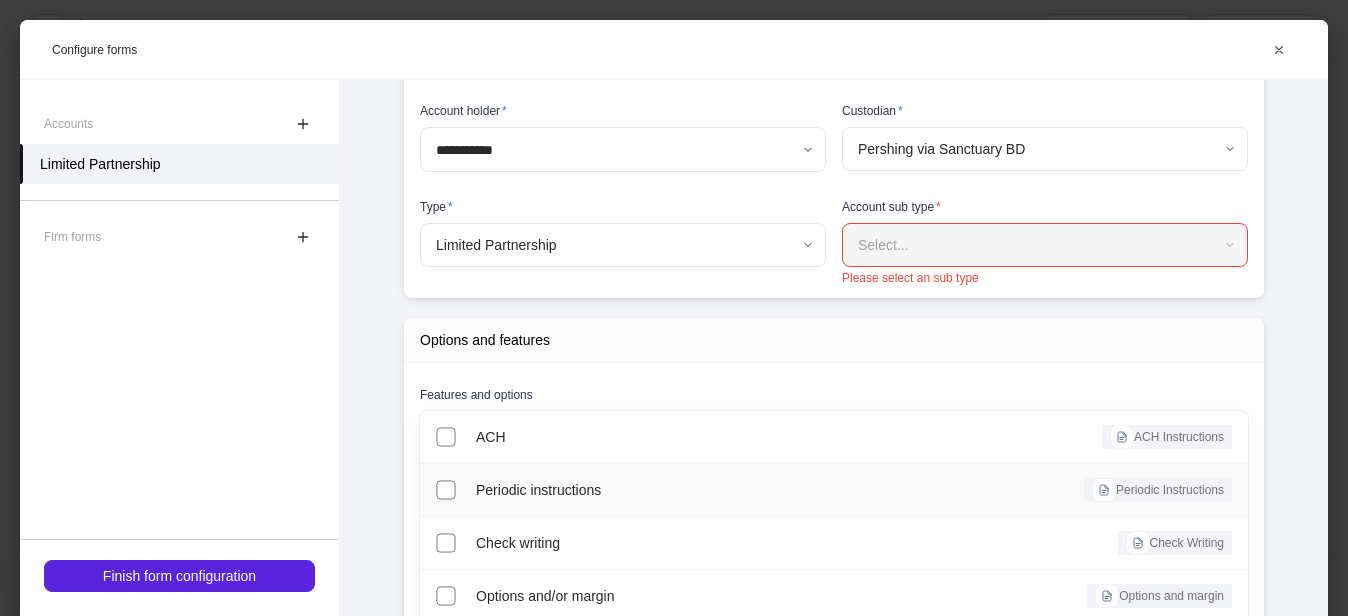 scroll, scrollTop: 200, scrollLeft: 0, axis: vertical 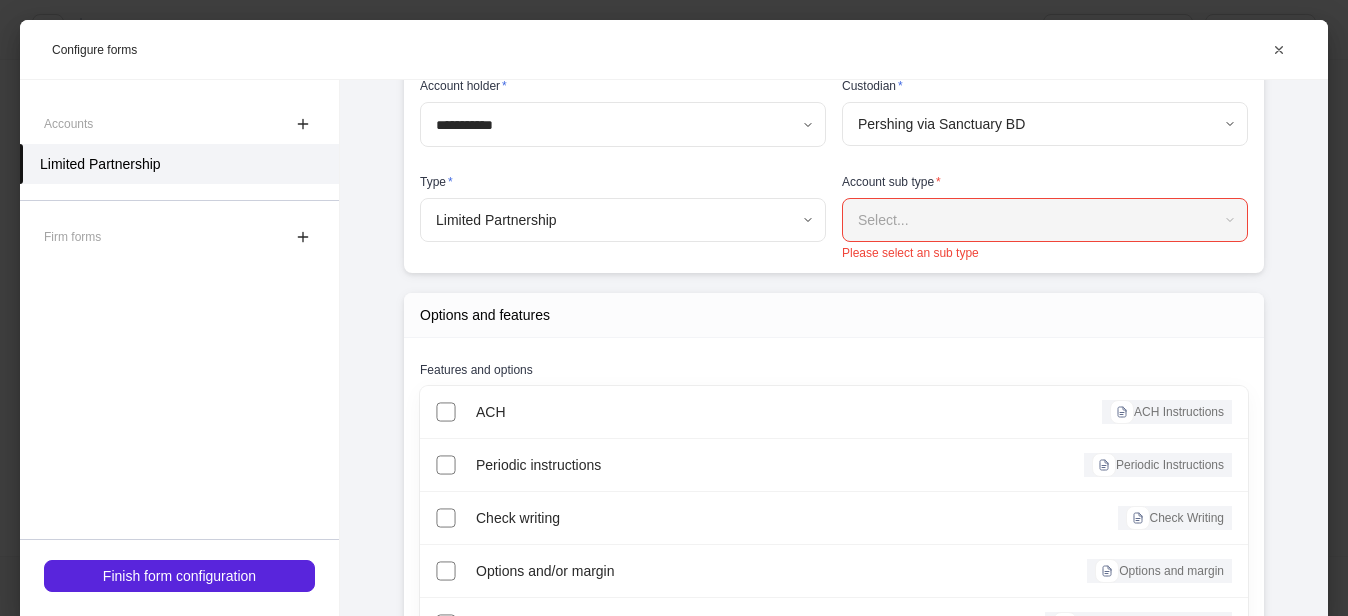 click on "Select..." at bounding box center (1044, 220) 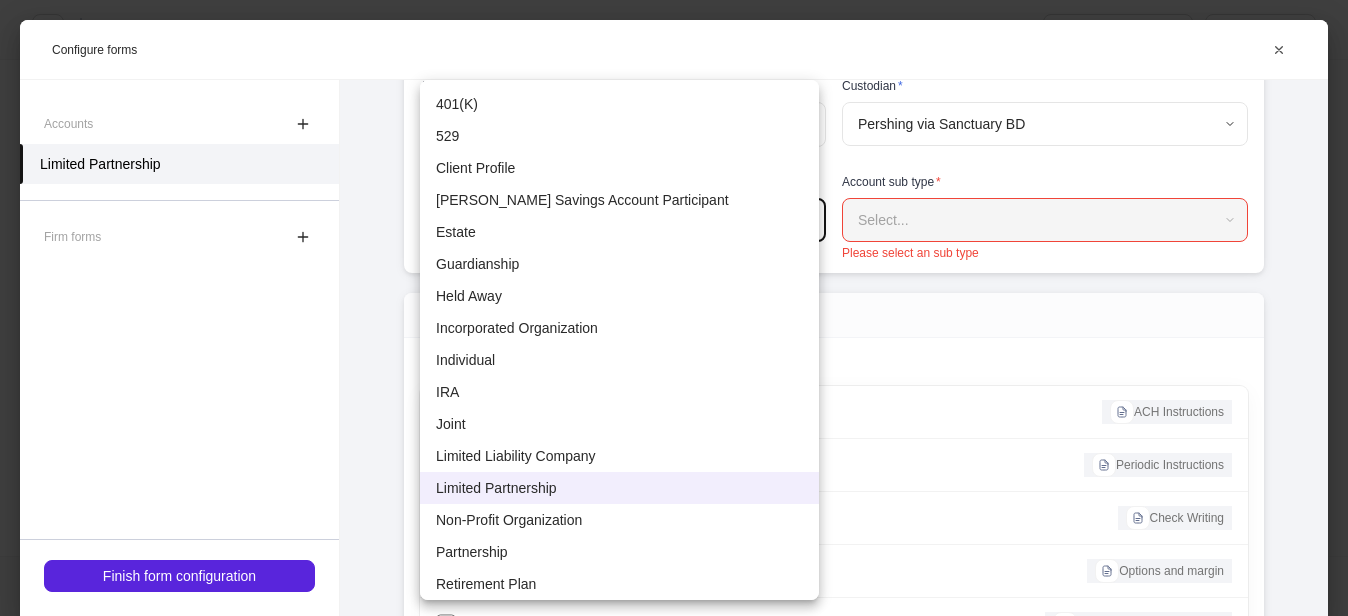 click on "**********" at bounding box center [674, 308] 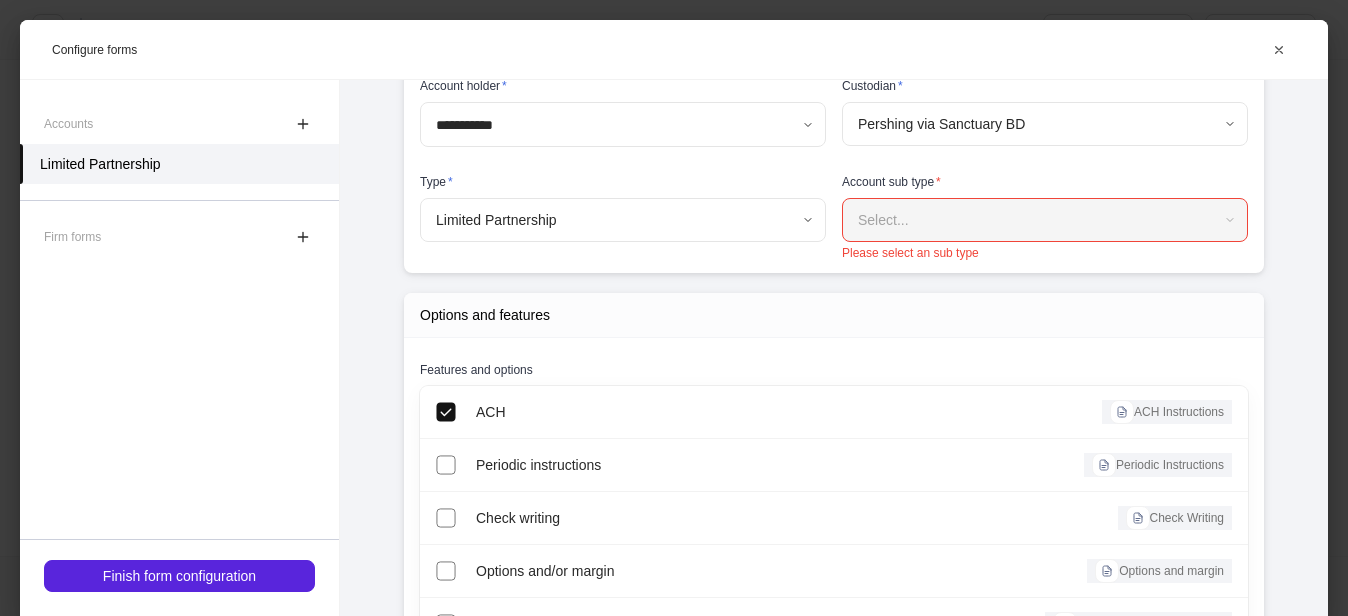 click on "**********" at bounding box center [615, 205] 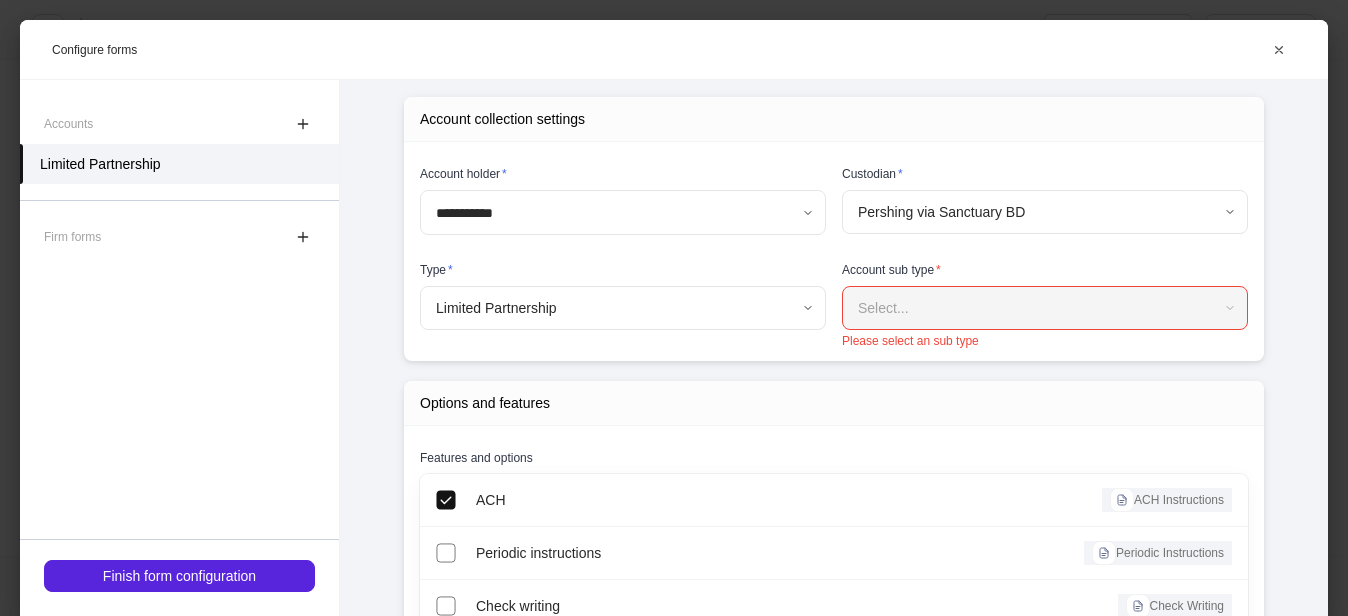 scroll, scrollTop: 0, scrollLeft: 0, axis: both 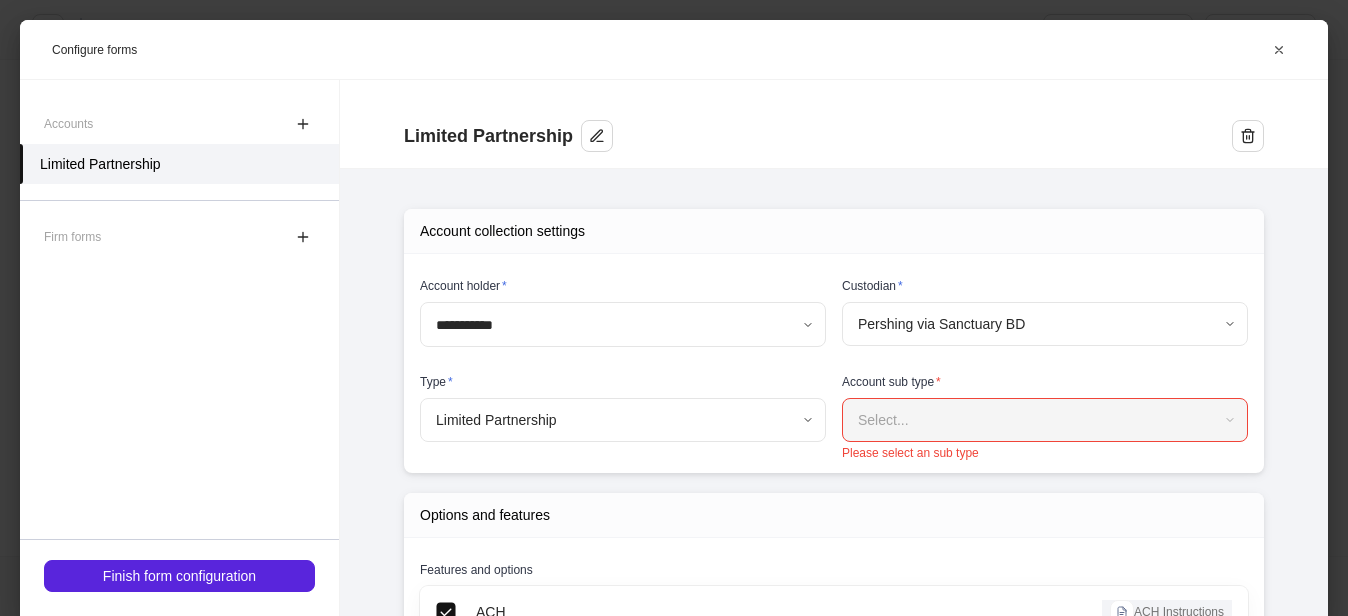 click on "**********" at bounding box center [674, 308] 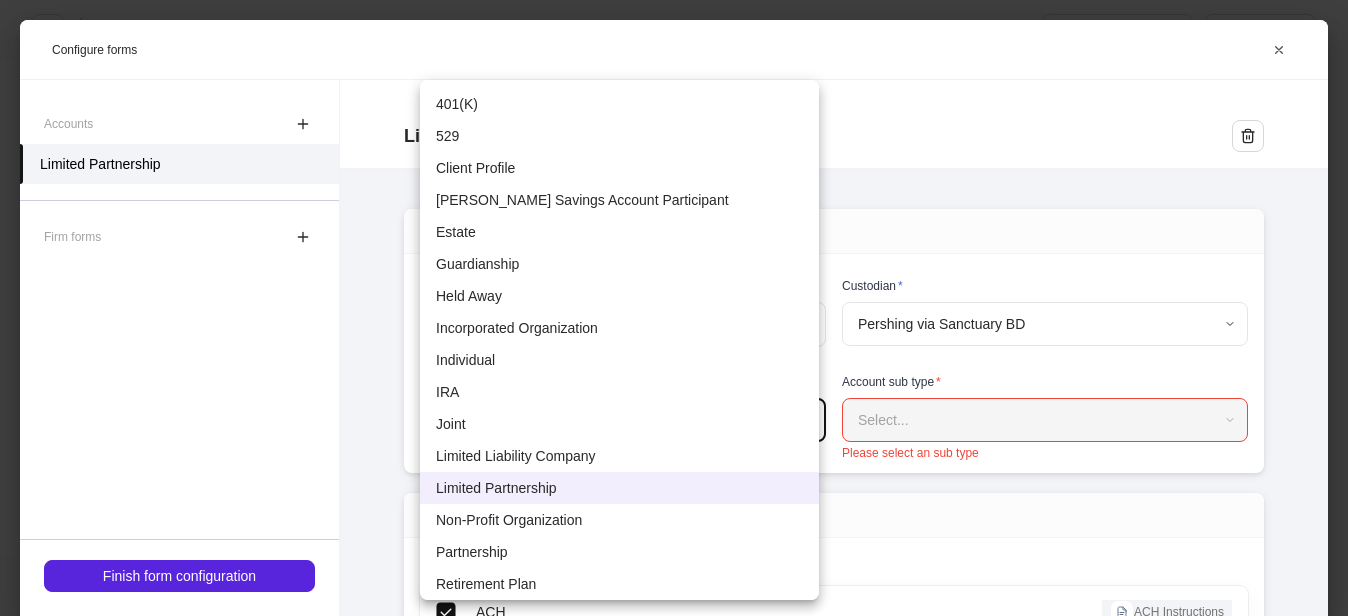 click on "IRA" at bounding box center (619, 392) 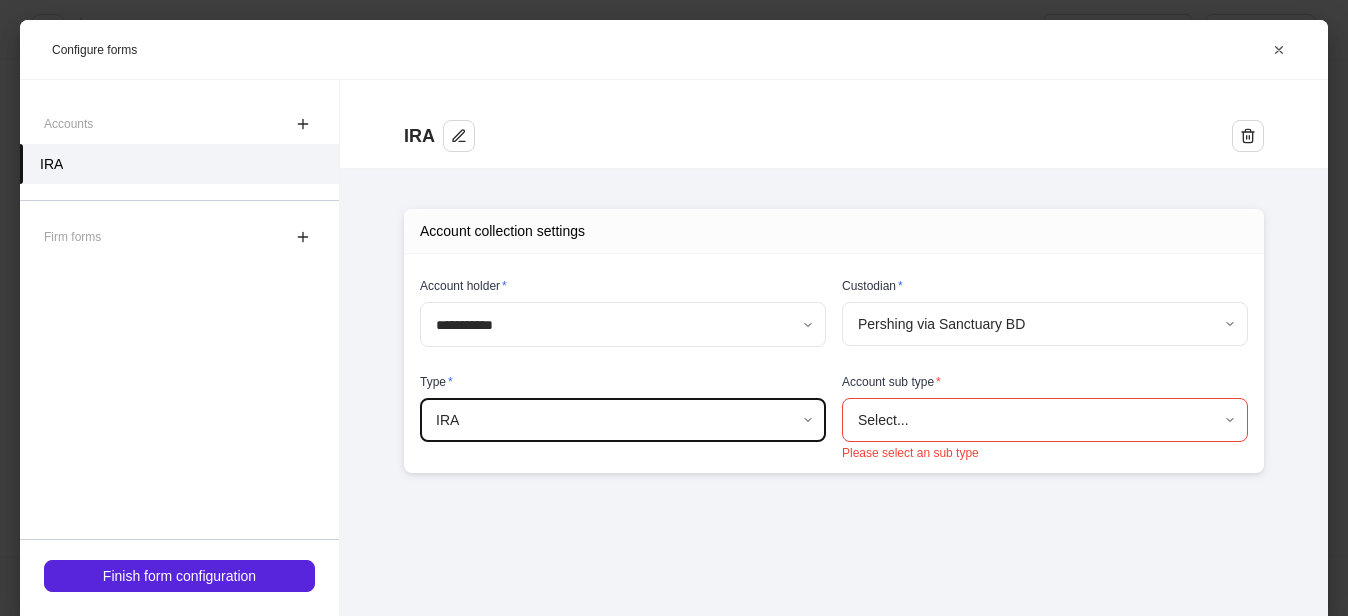 click on "Type * IRA *** ​" at bounding box center [615, 405] 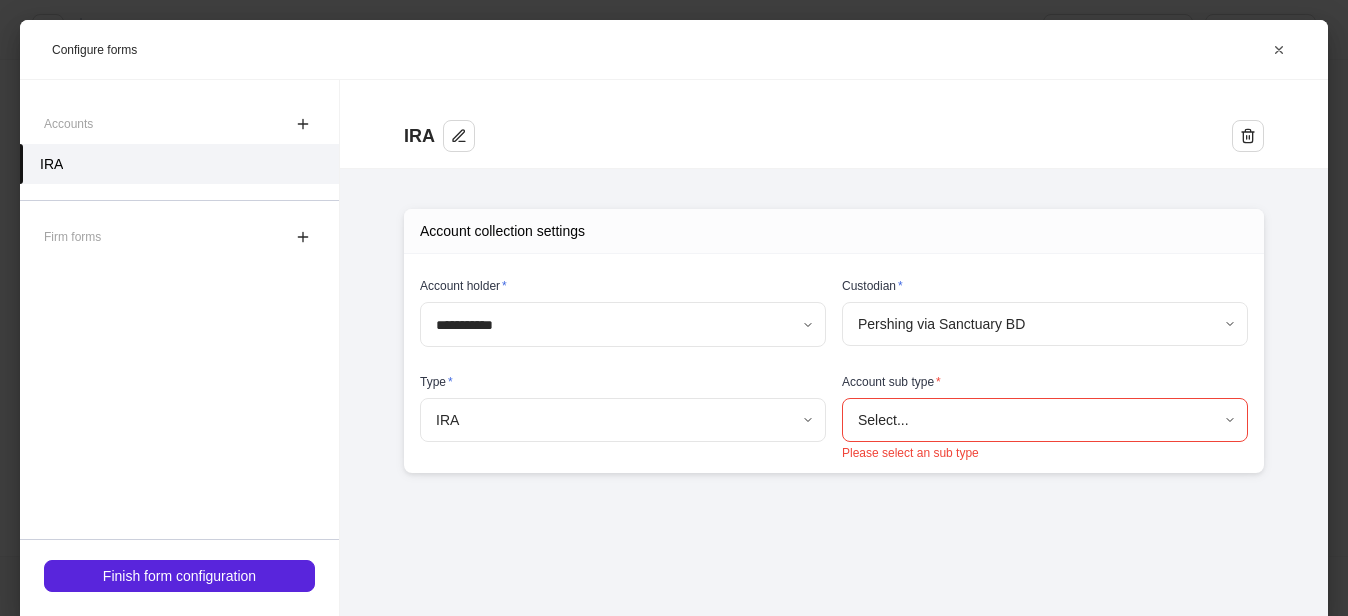 click on "**********" at bounding box center [674, 308] 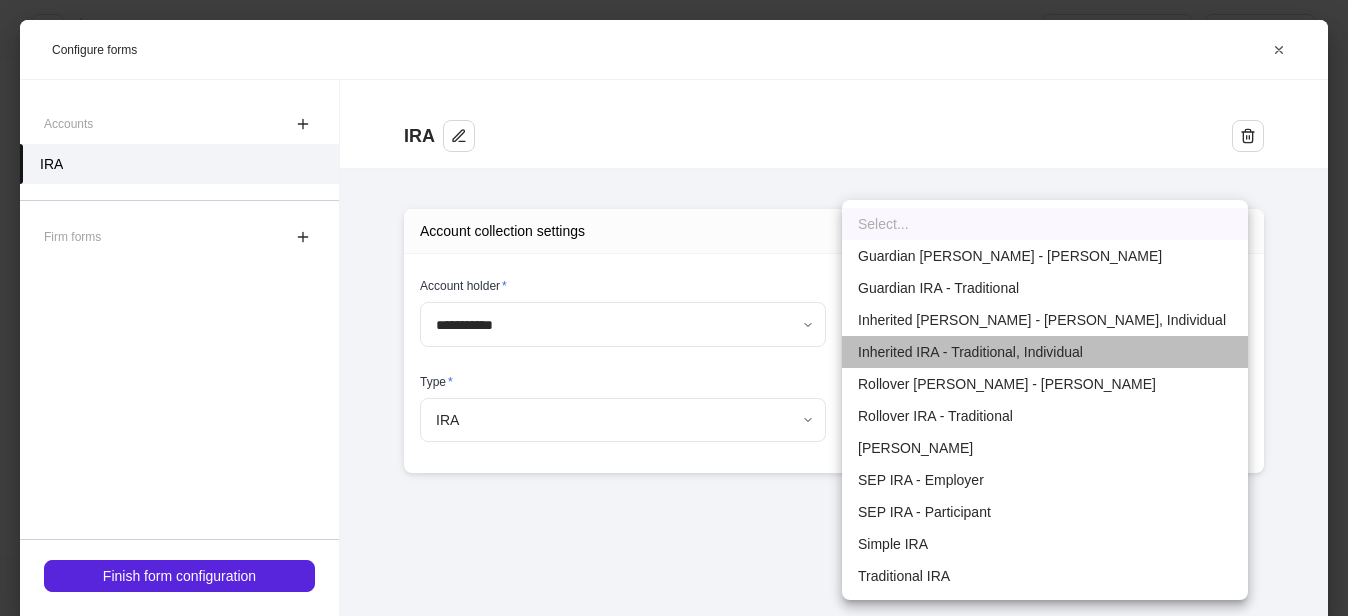 click on "Inherited IRA - Traditional, Individual" at bounding box center [1045, 352] 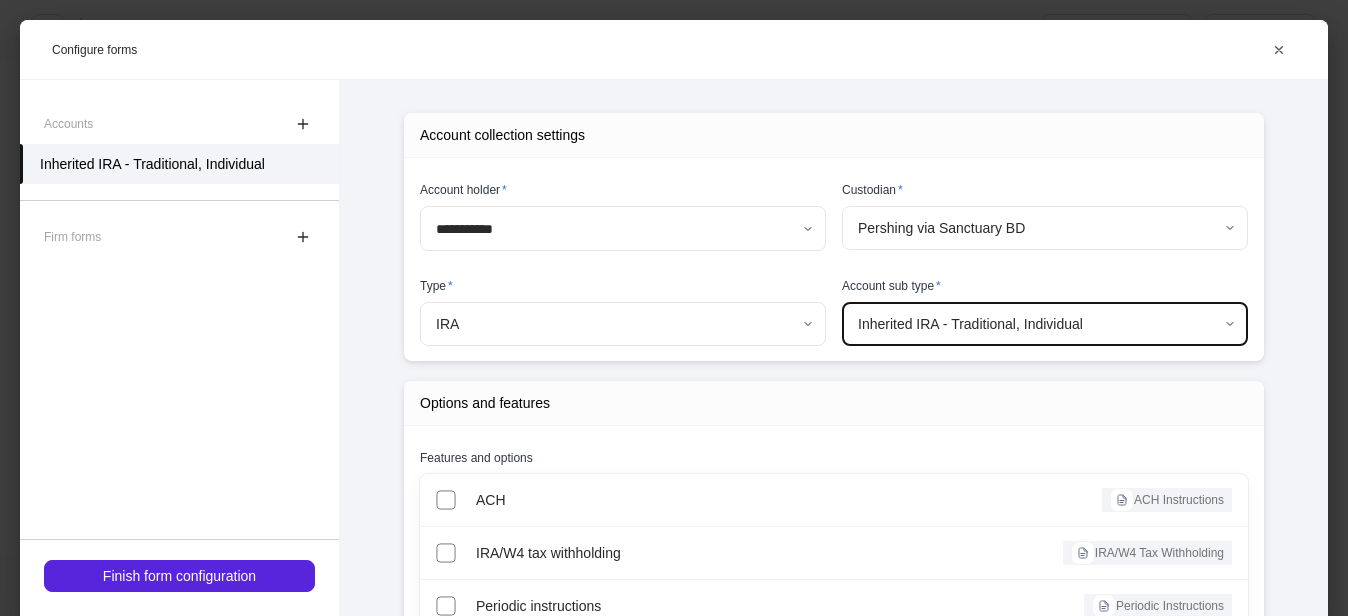 scroll, scrollTop: 200, scrollLeft: 0, axis: vertical 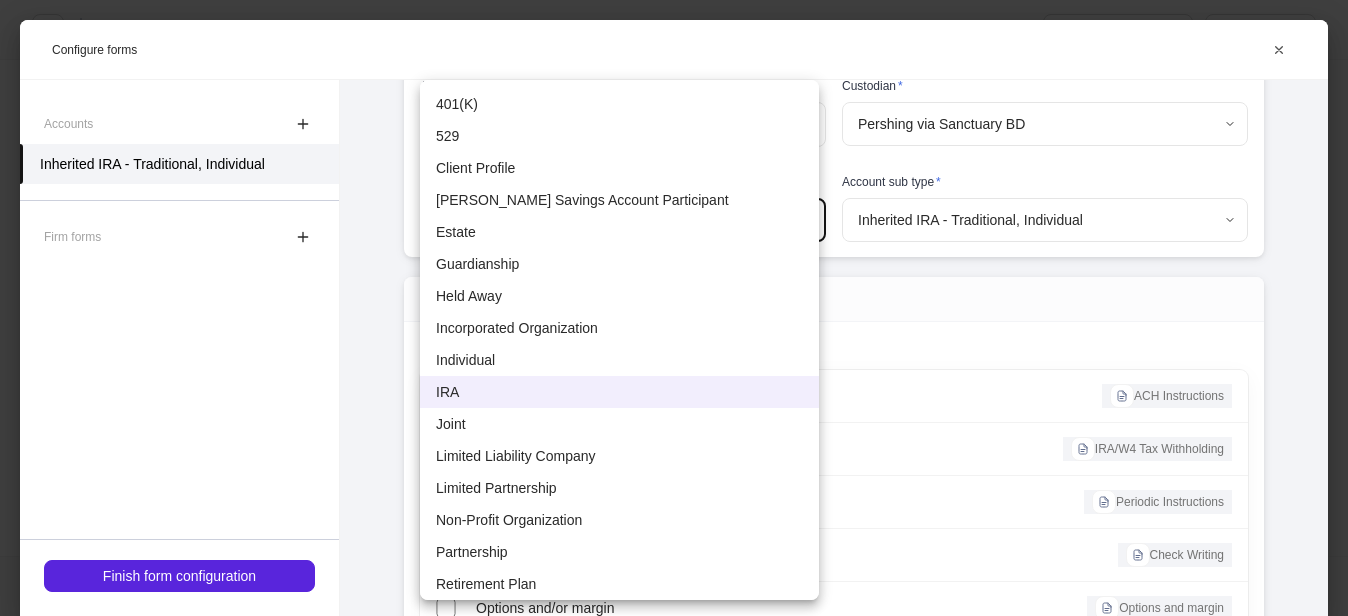 click on "**********" at bounding box center [674, 308] 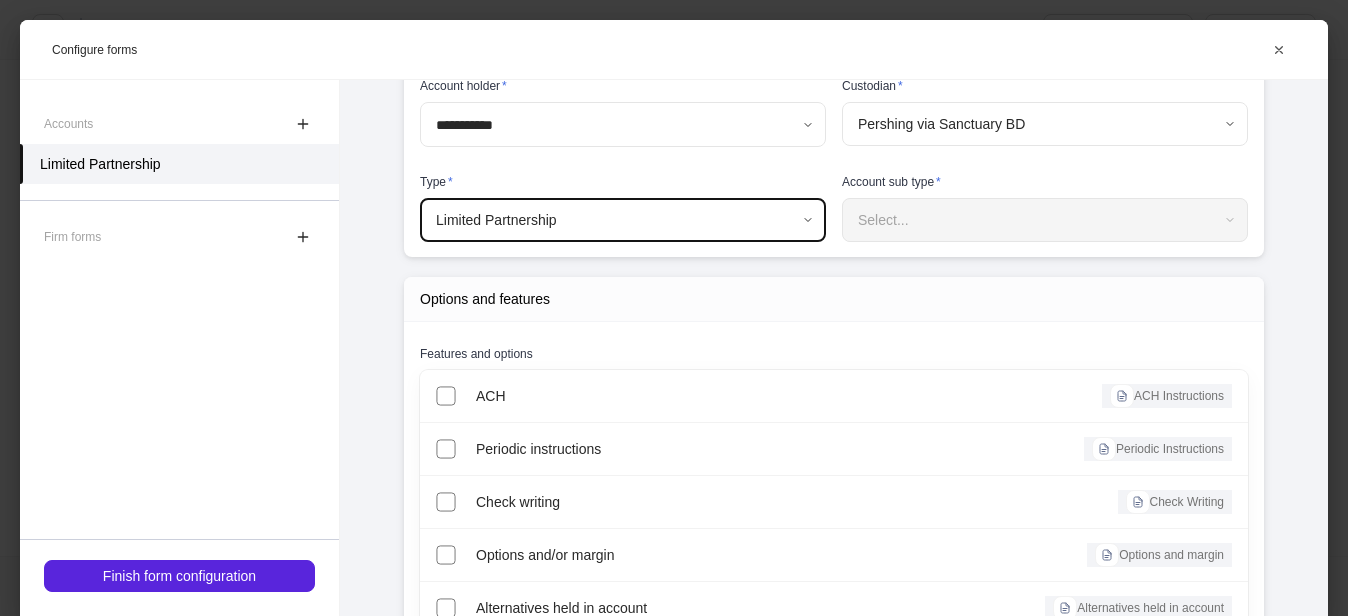 click on "Select..." at bounding box center [1044, 220] 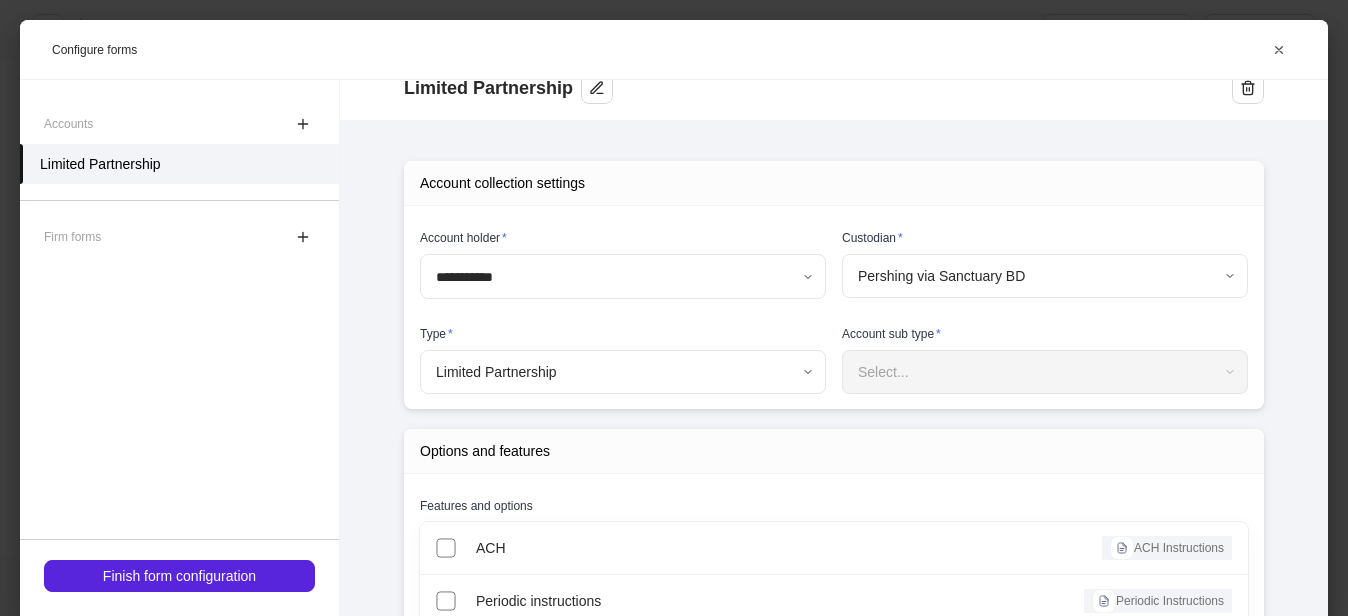 scroll, scrollTop: 0, scrollLeft: 0, axis: both 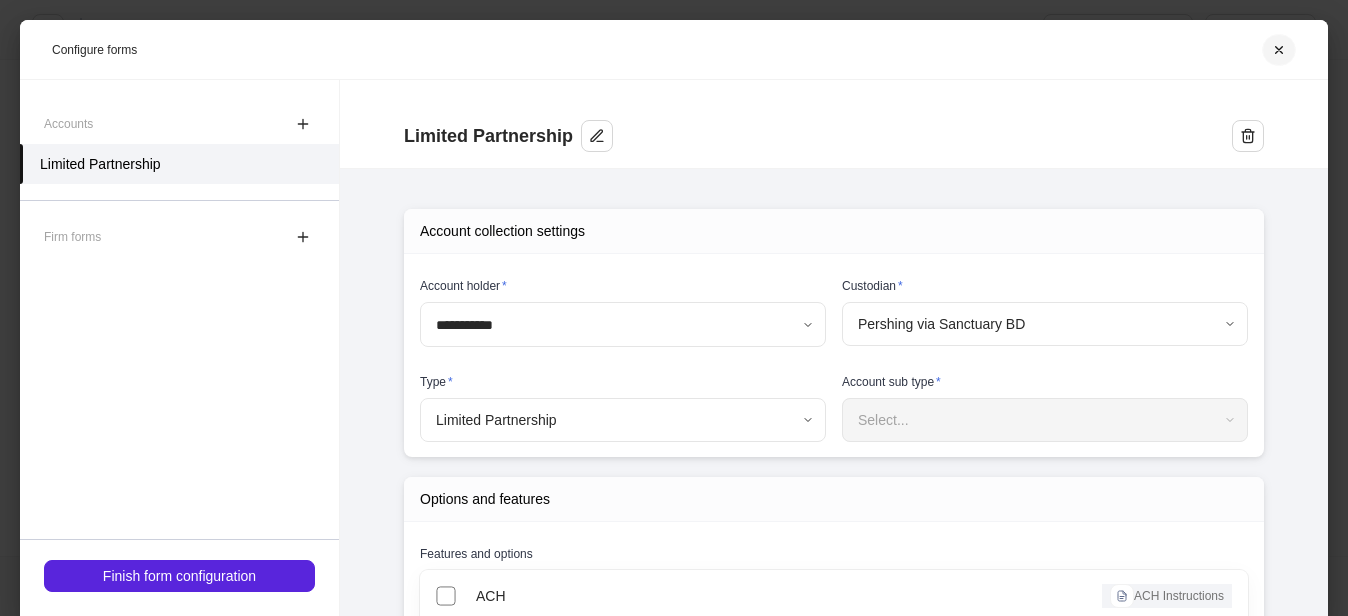 click at bounding box center (1279, 50) 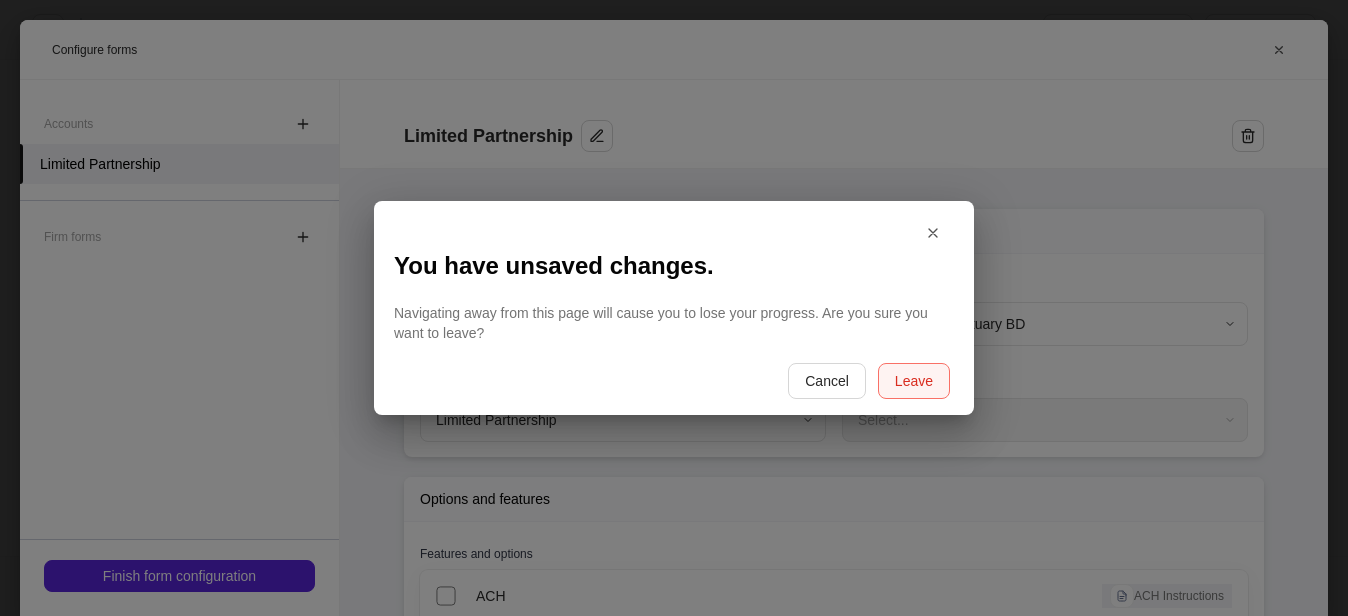 click on "Leave" at bounding box center [914, 381] 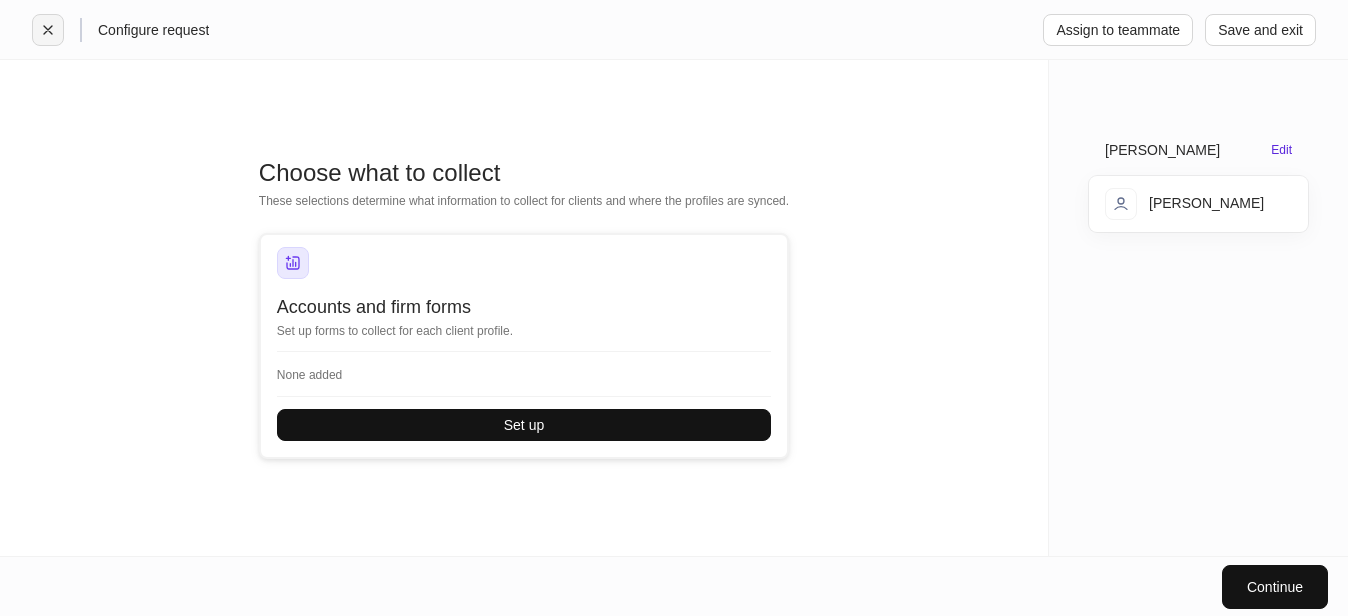 click 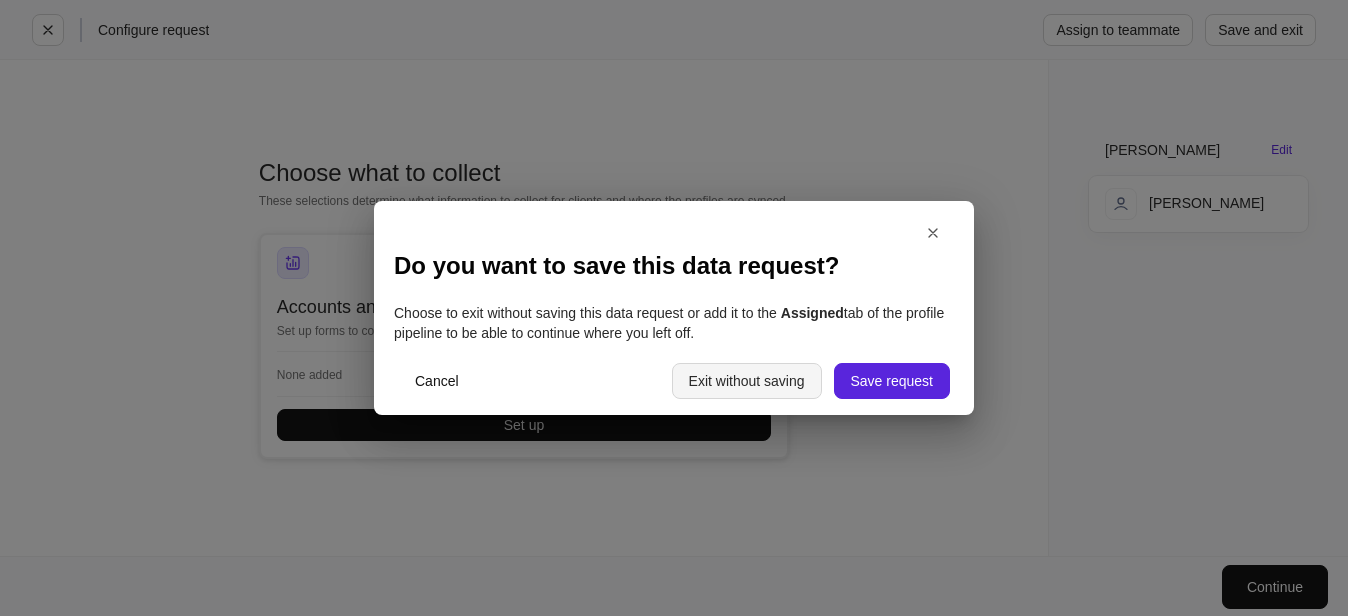 click on "Exit without saving" at bounding box center [747, 381] 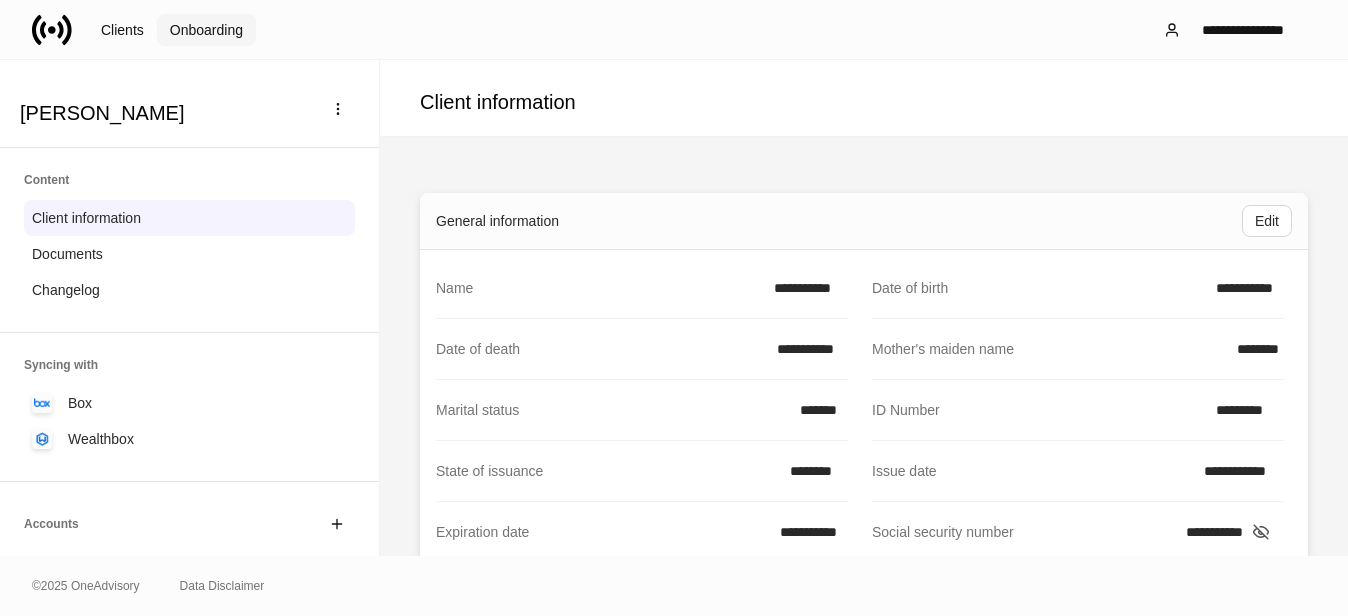 click on "Onboarding" at bounding box center (206, 30) 